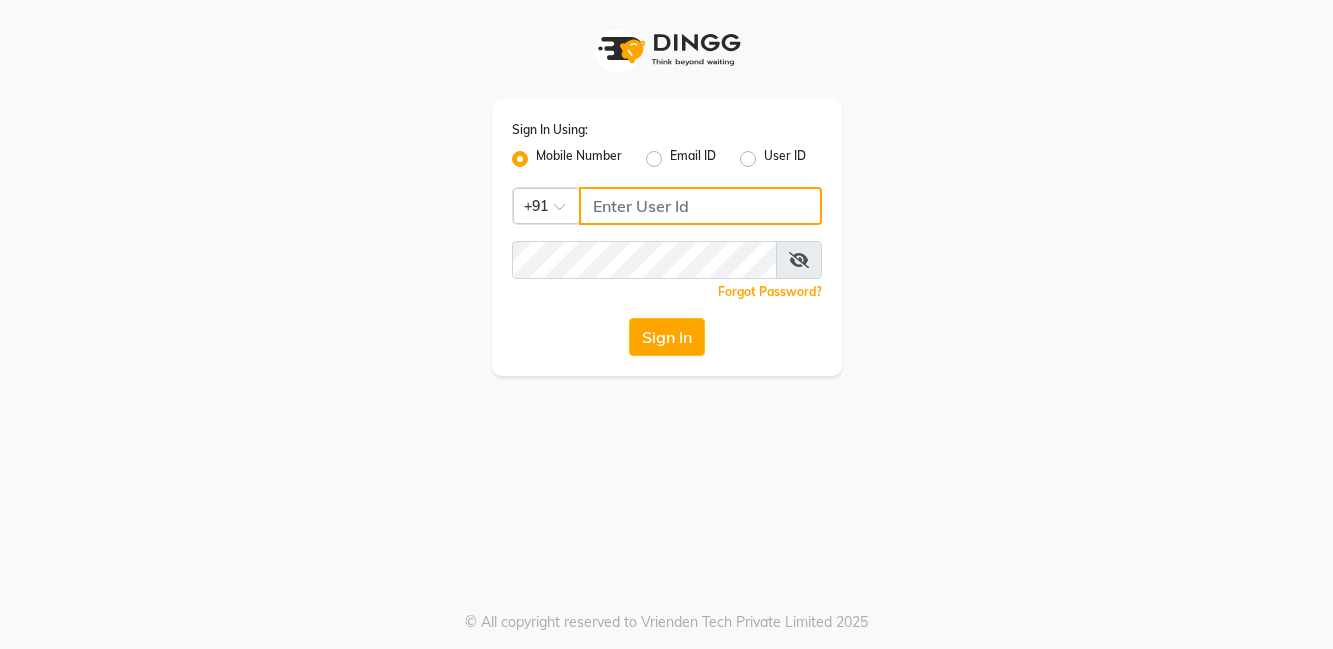 click 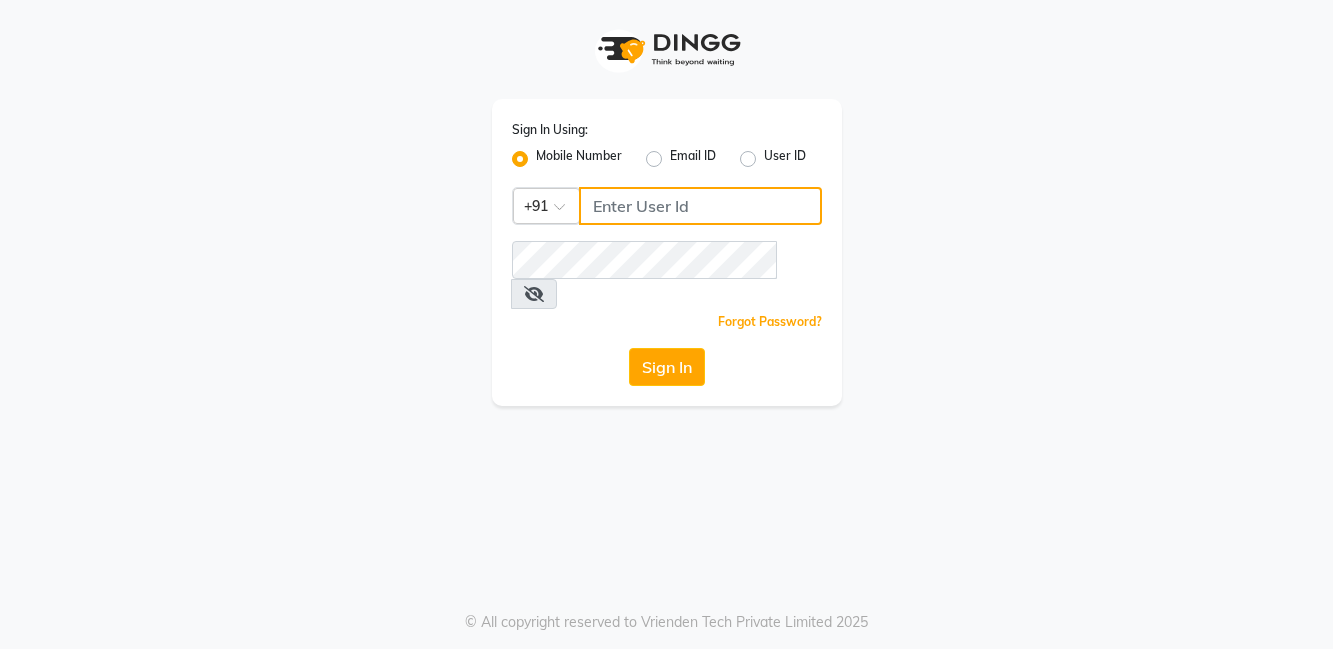 scroll, scrollTop: 0, scrollLeft: 0, axis: both 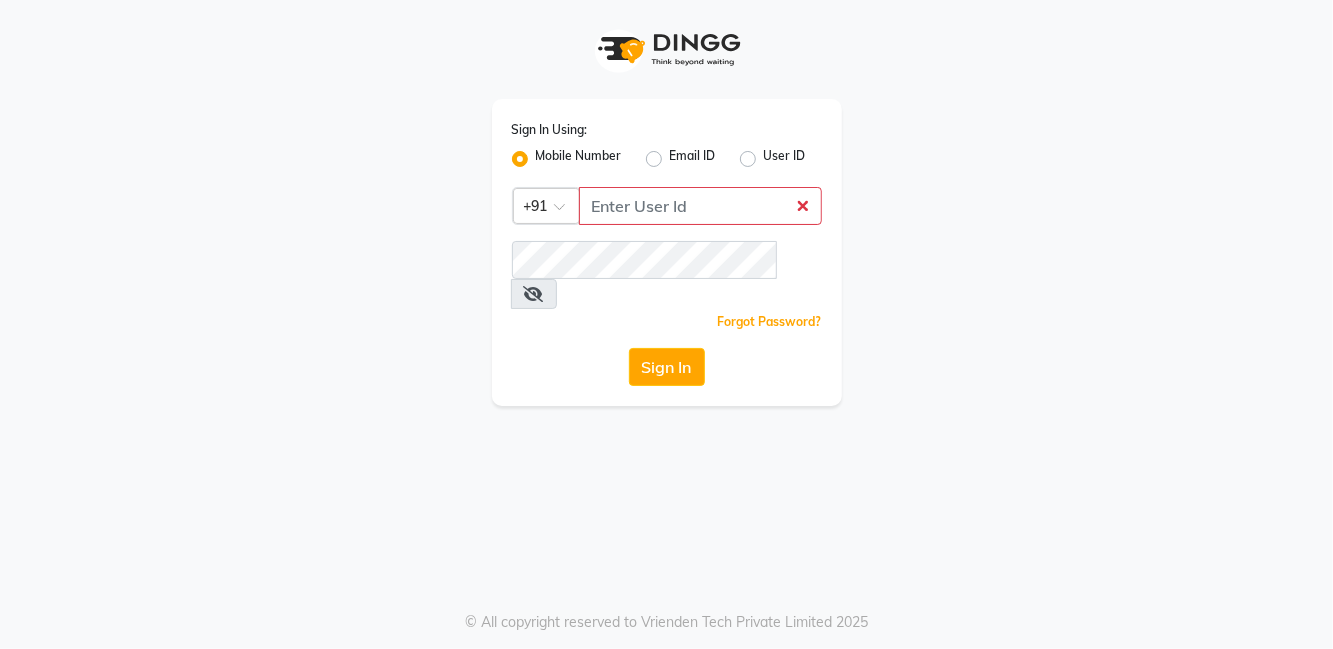 click on "Email ID" 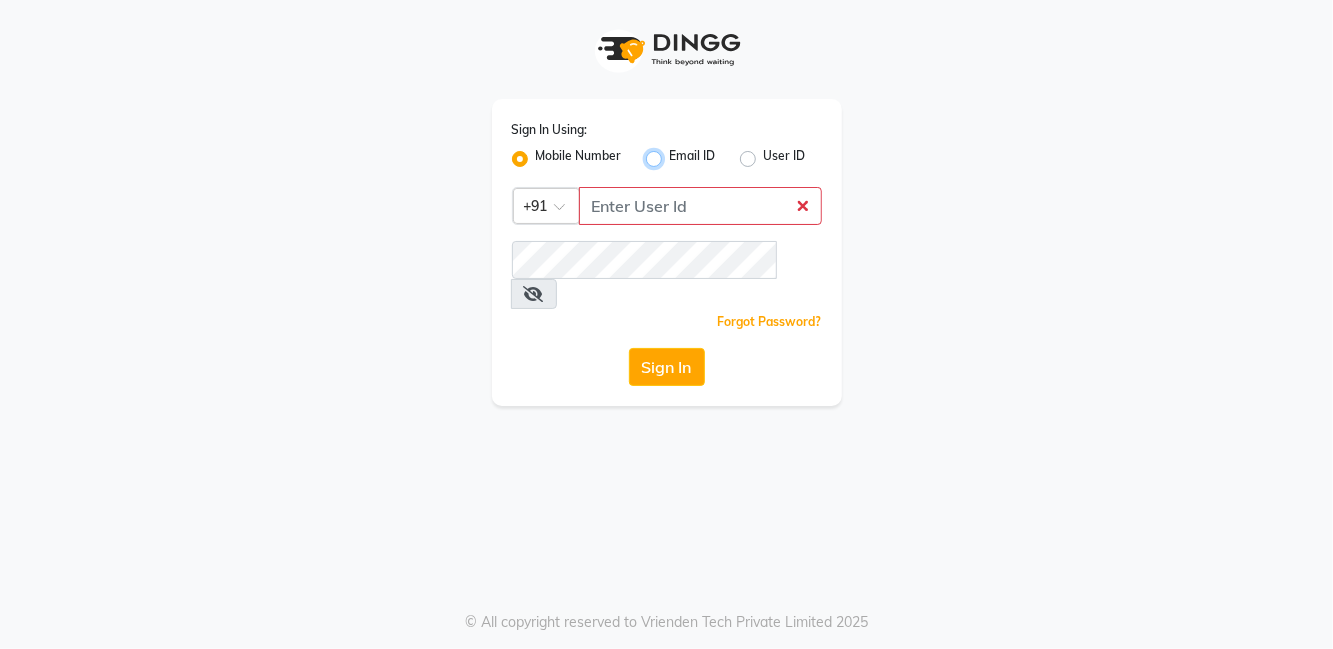 click on "Email ID" at bounding box center [676, 153] 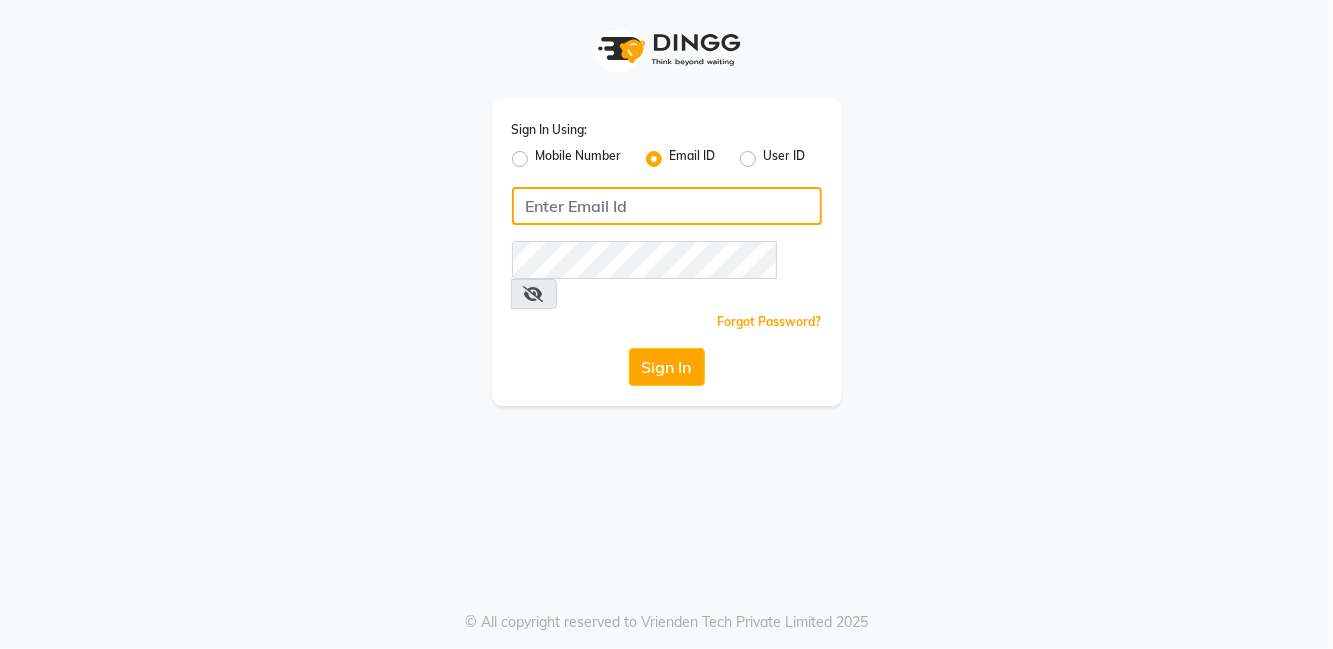 click 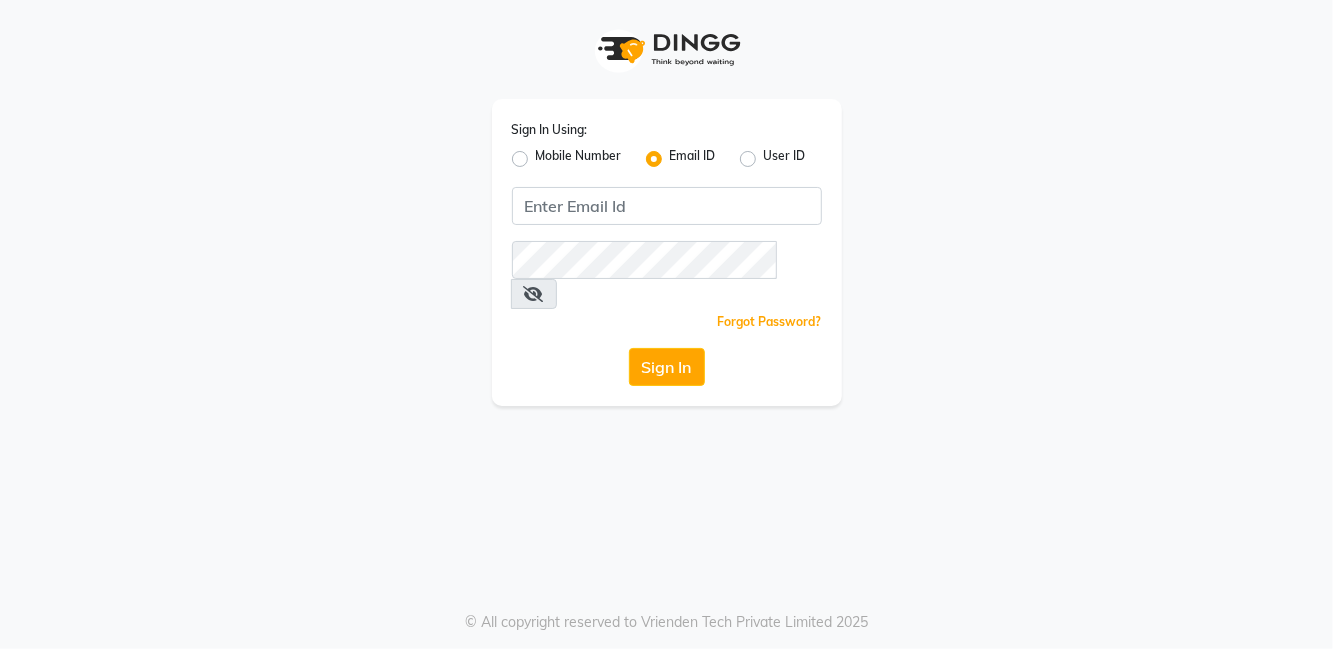 click on "Mobile Number" 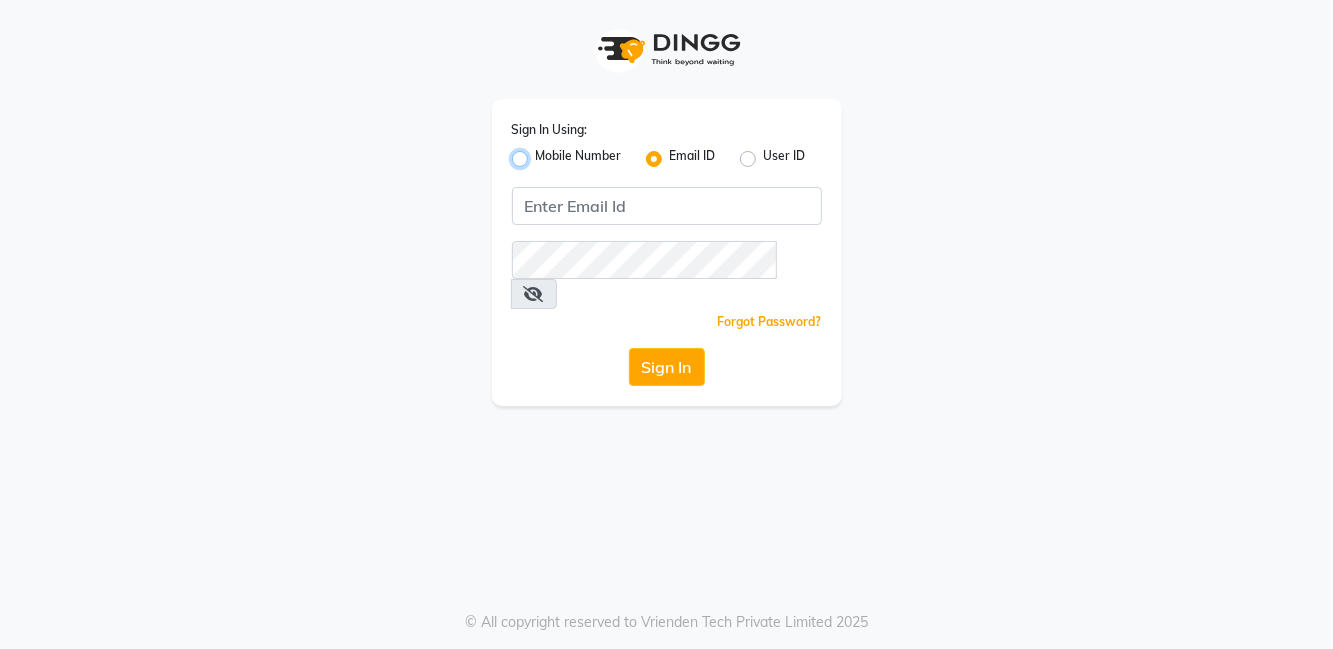 click on "Mobile Number" at bounding box center [542, 153] 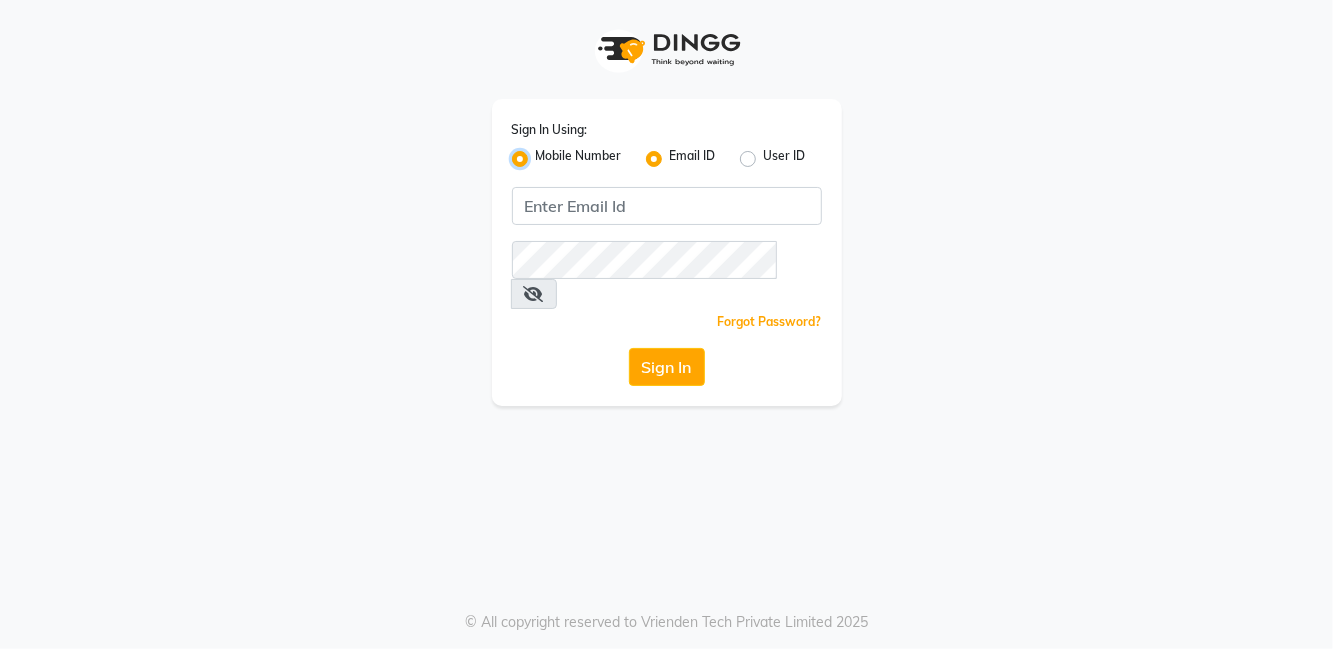 radio on "false" 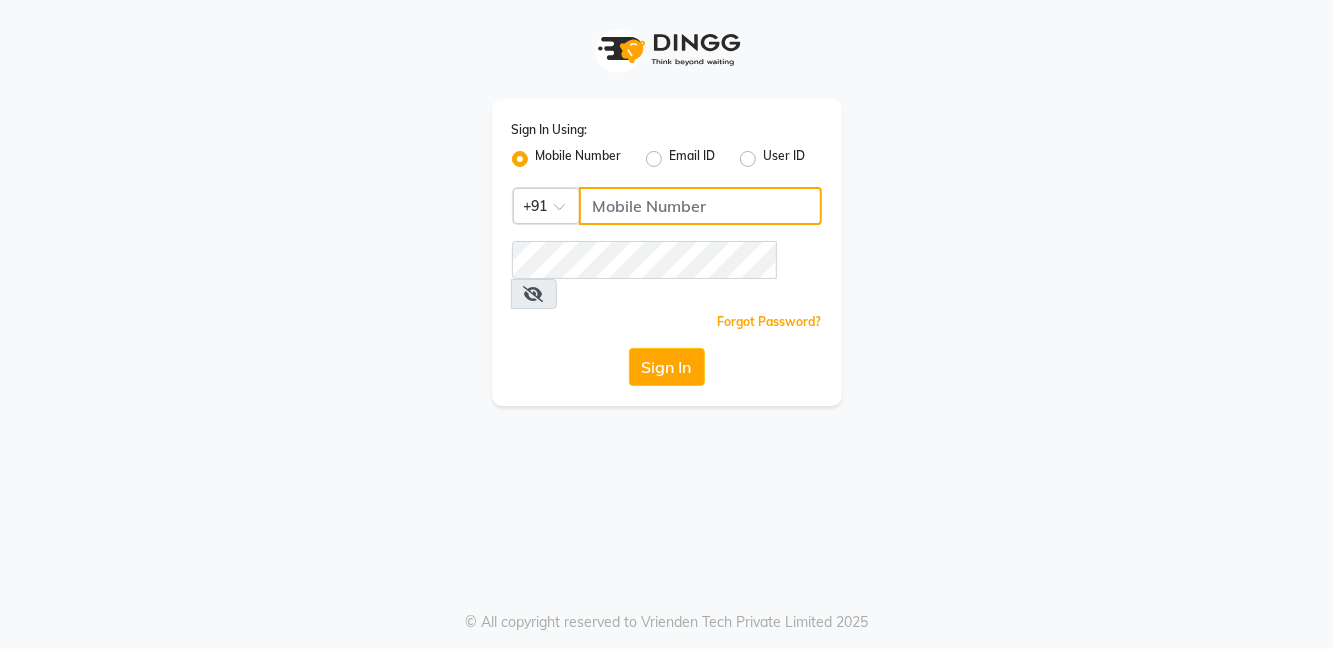 click 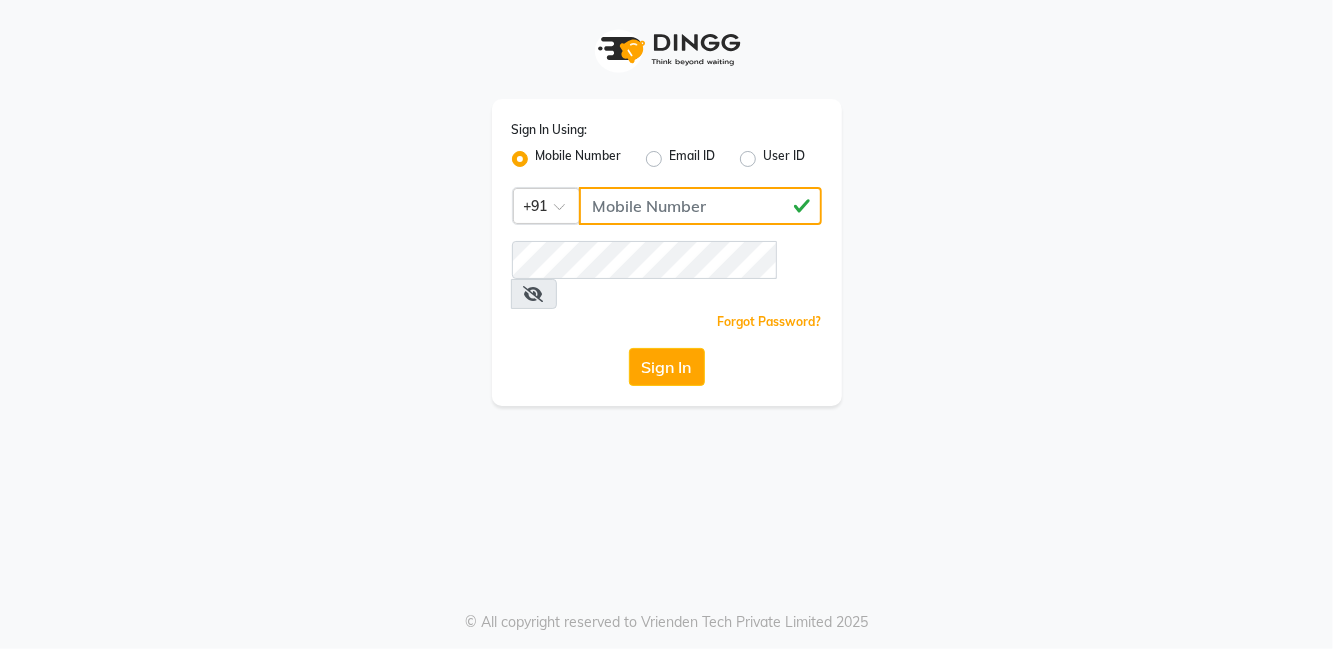 type on "[PHONE]" 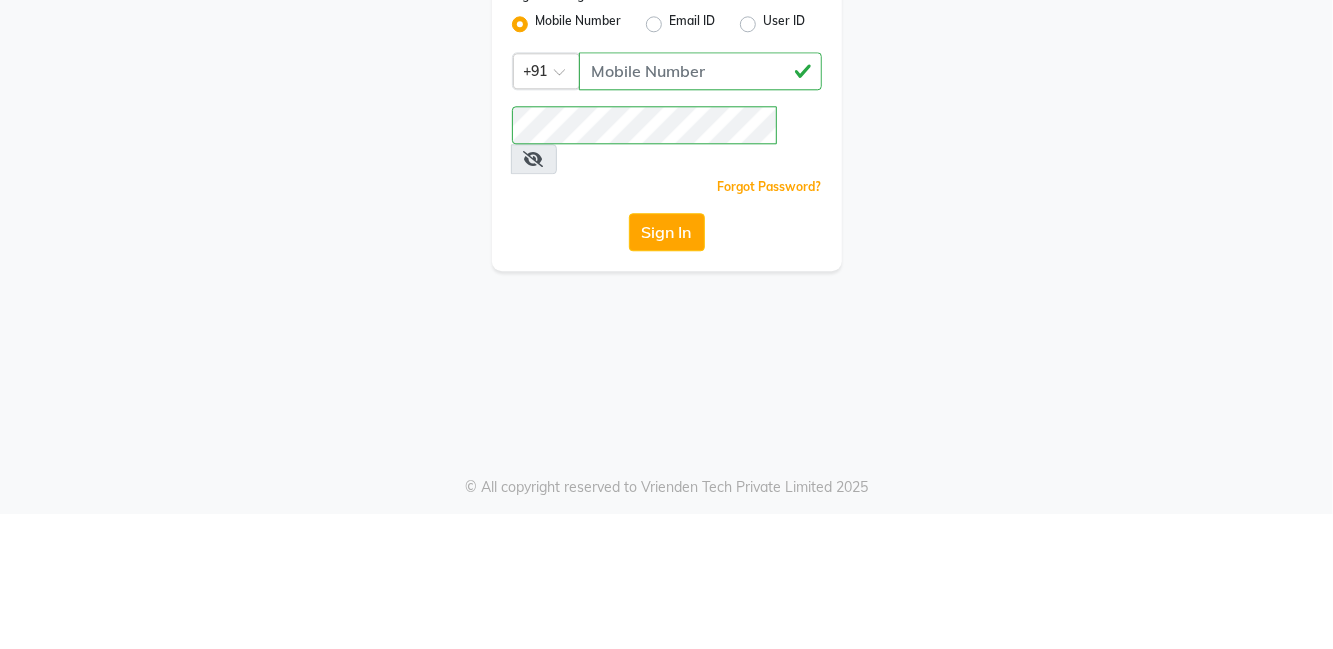 click on "Sign In" 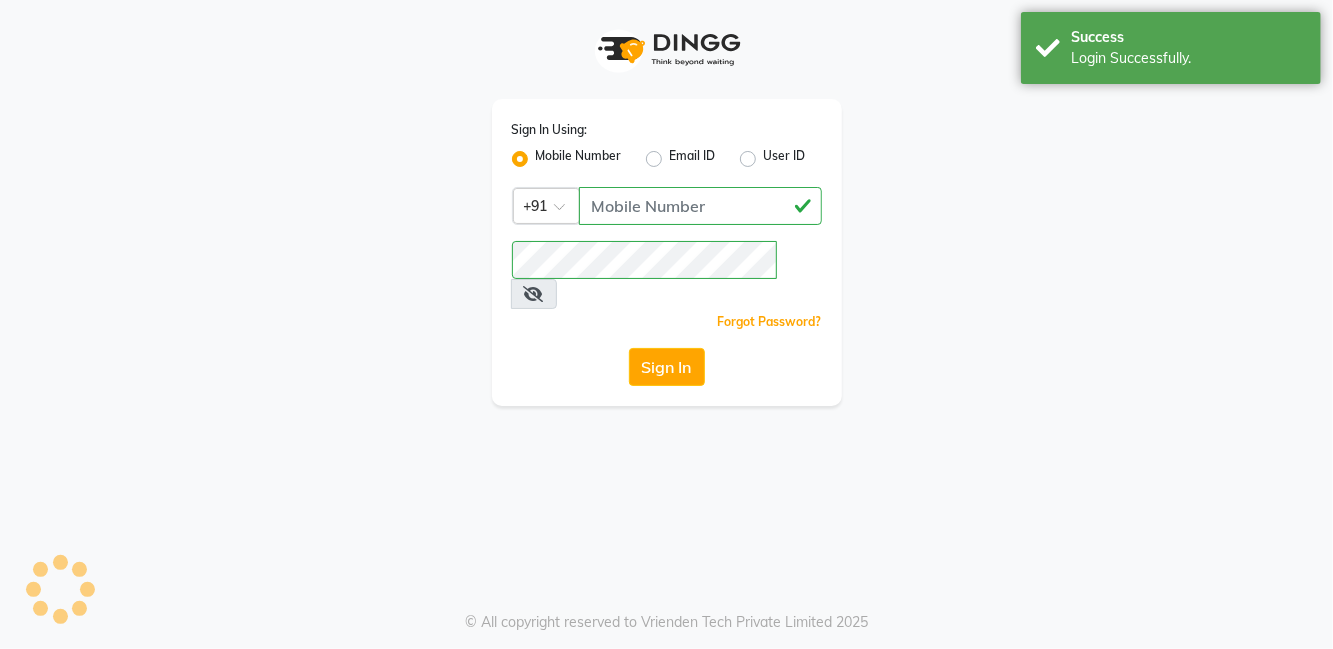select on "service" 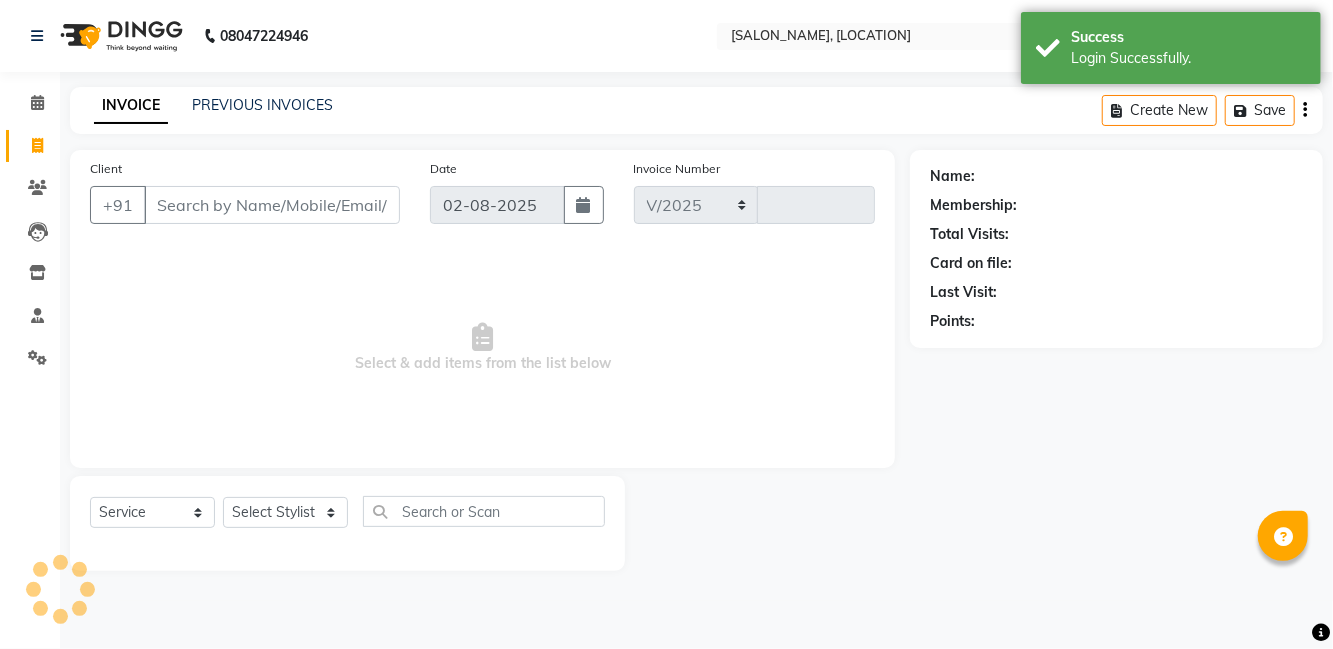 select on "8341" 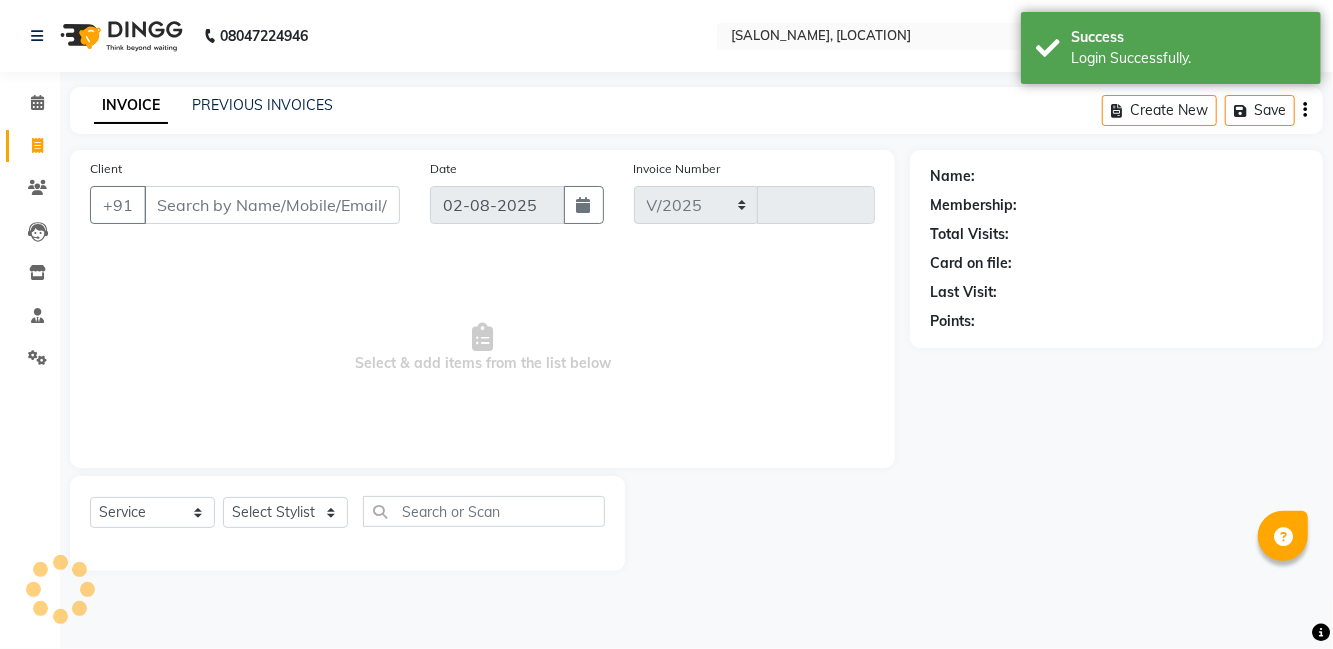 type on "0506" 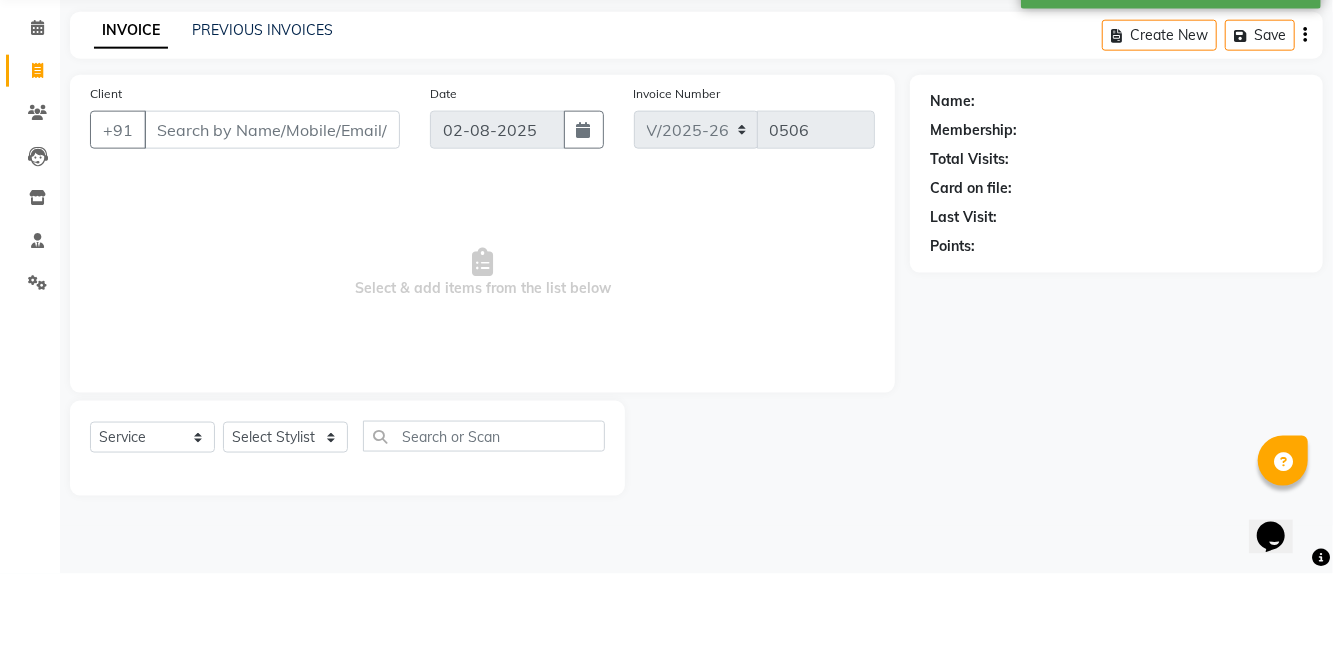 scroll, scrollTop: 0, scrollLeft: 0, axis: both 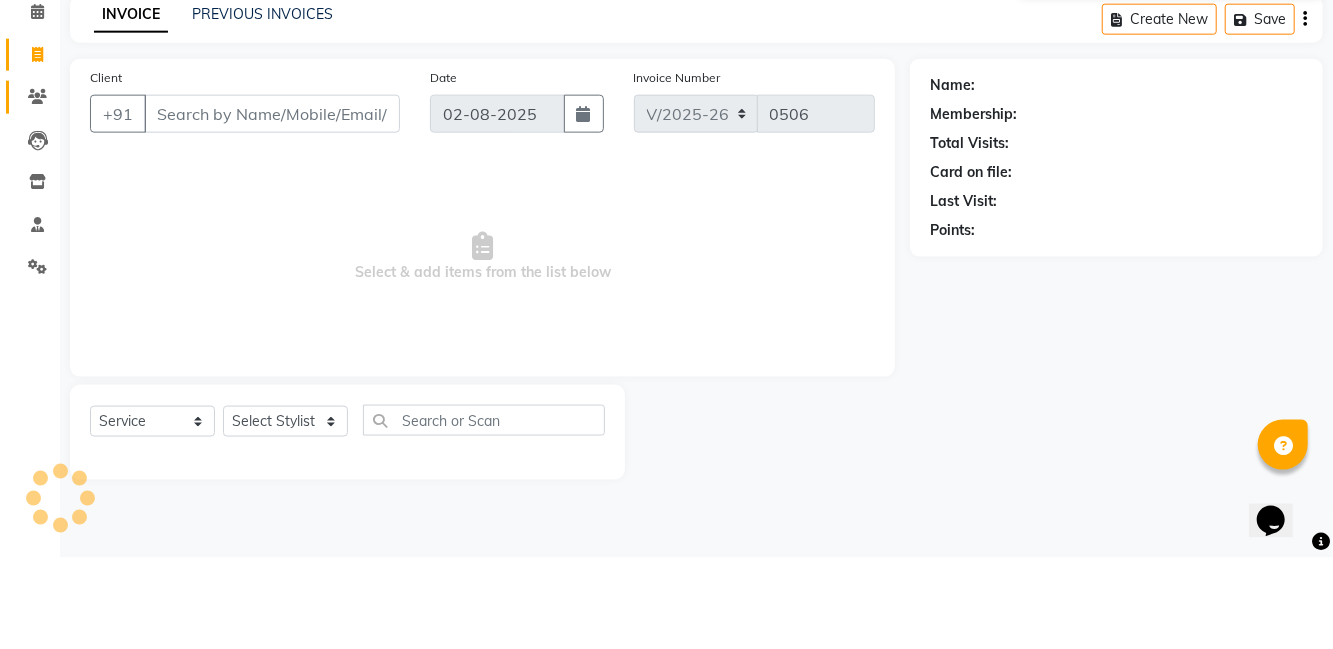 click 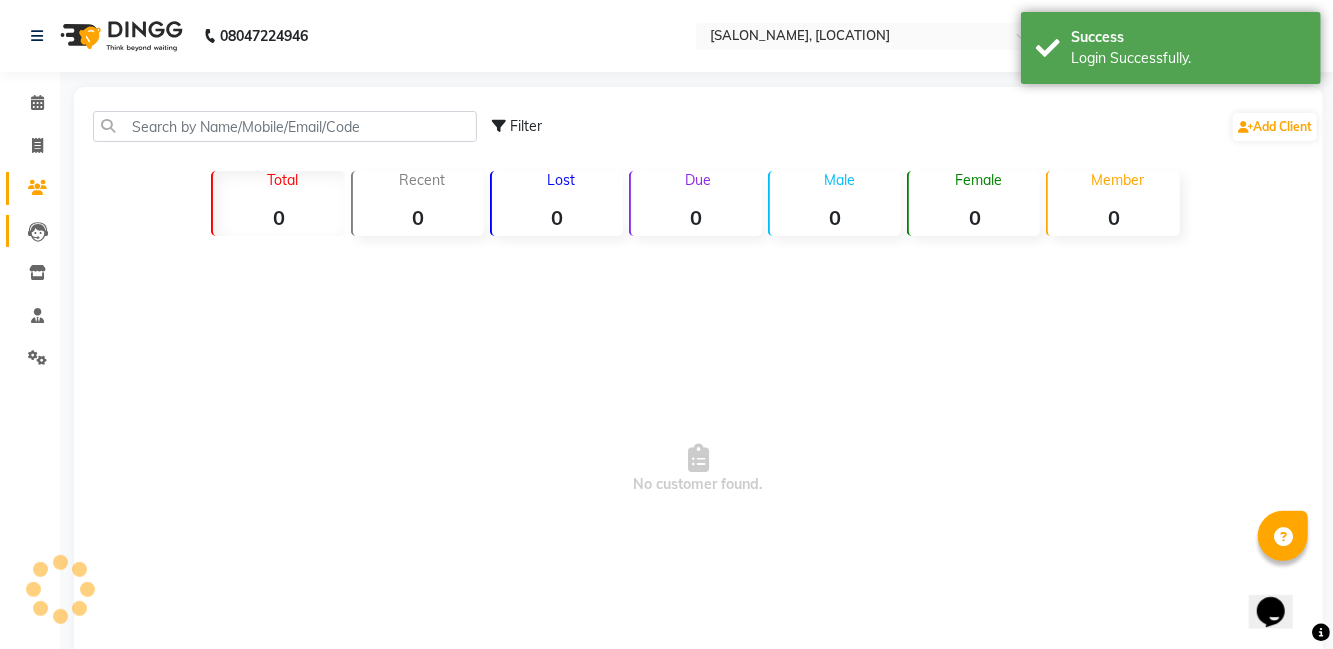 click 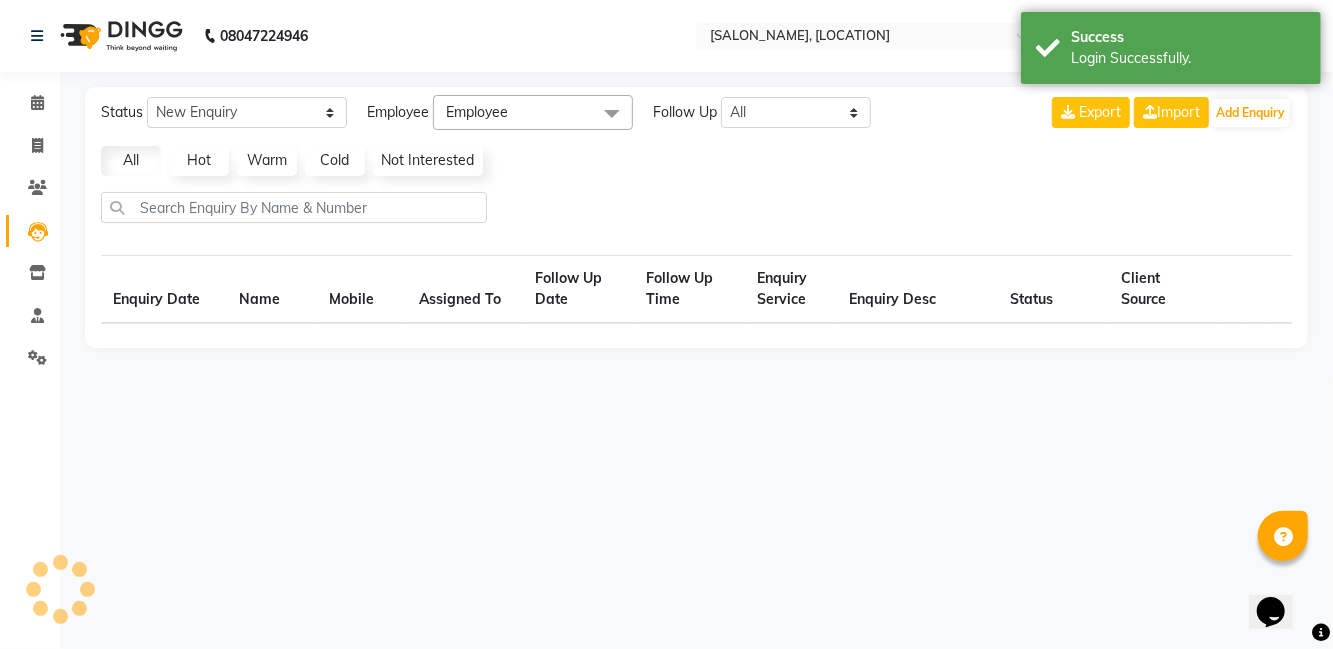 select on "10" 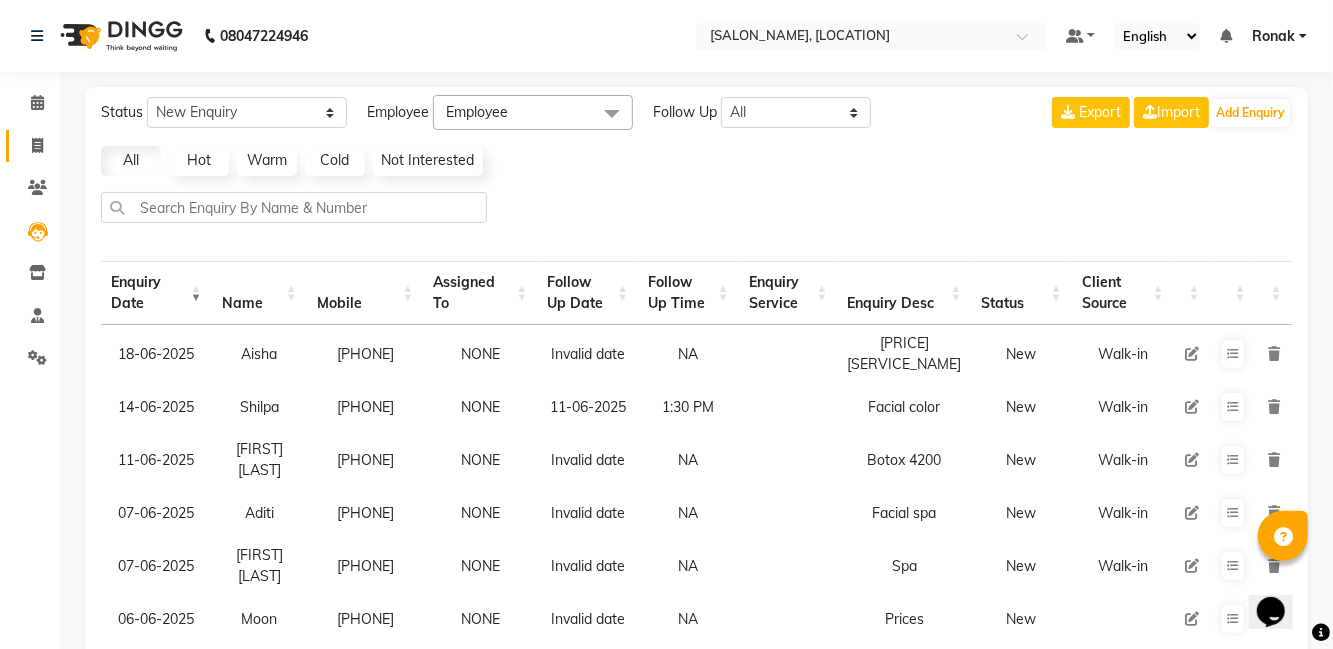 click 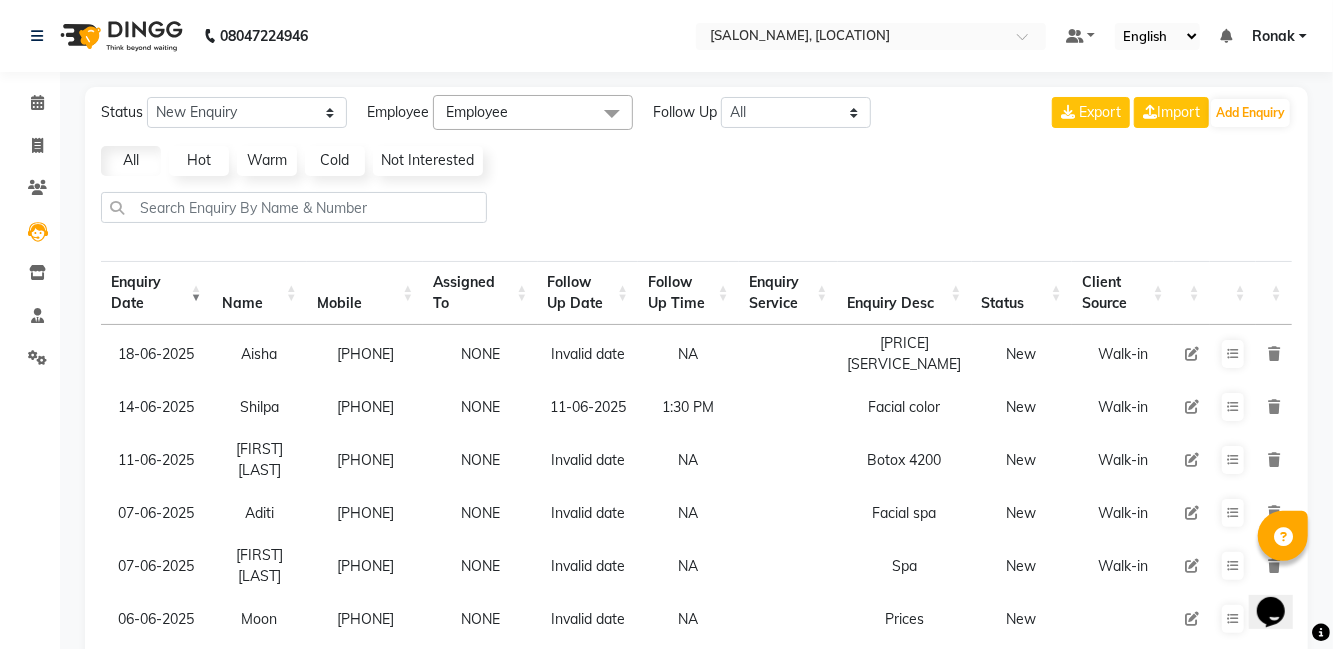 select on "service" 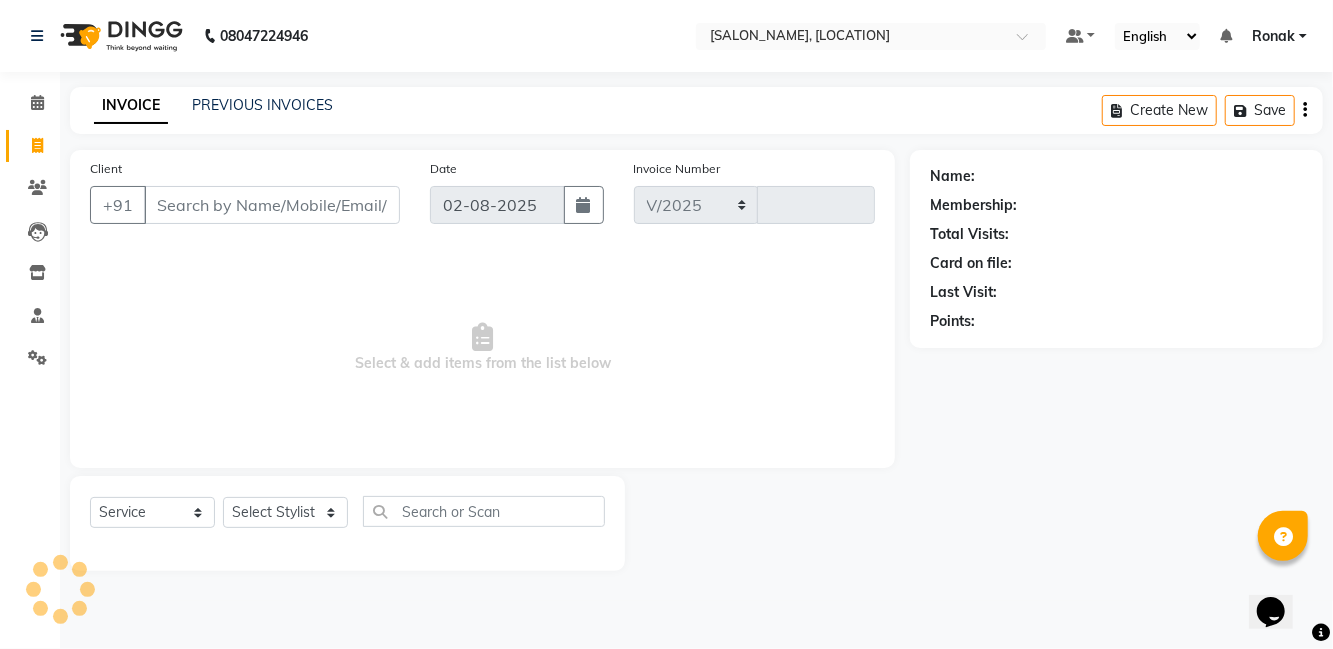 select on "8341" 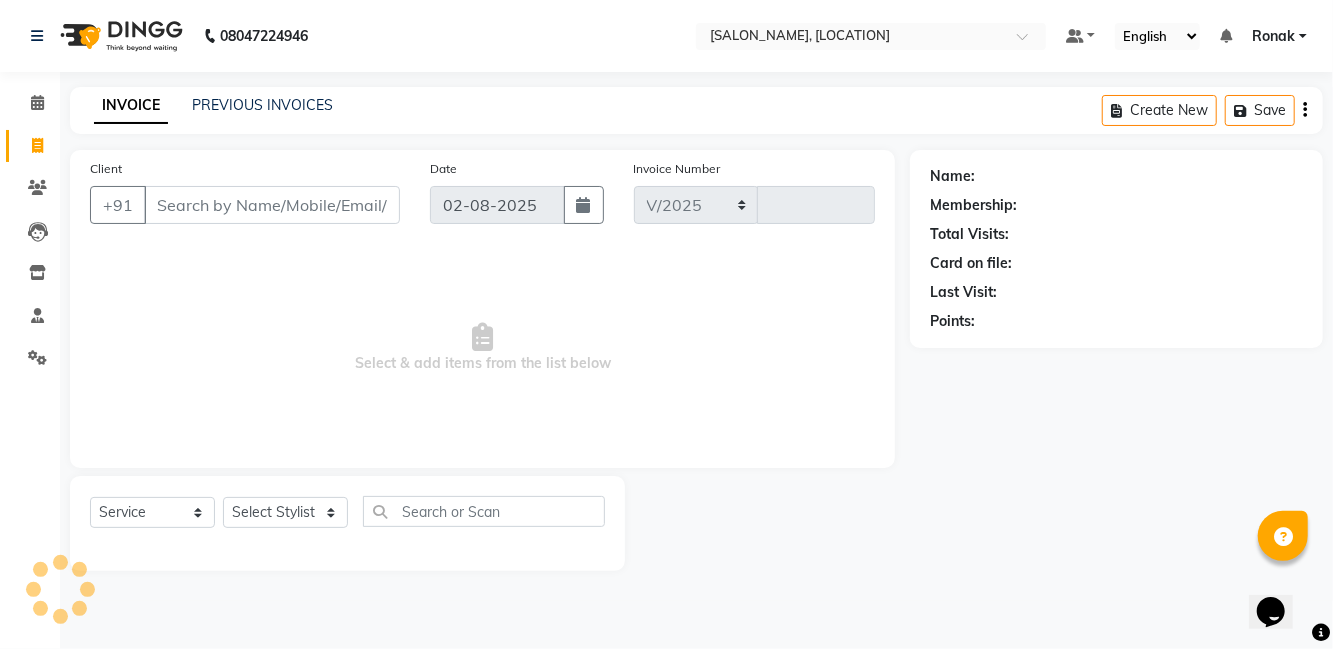 type on "0506" 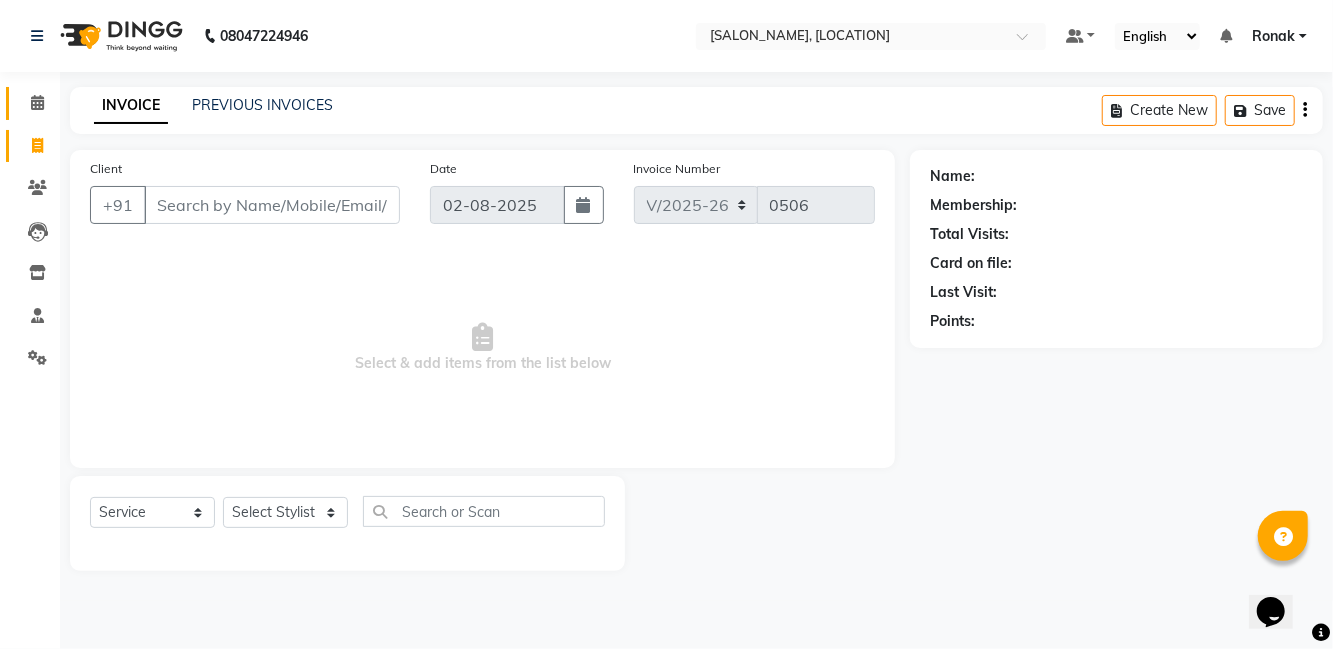 click on "Calendar" 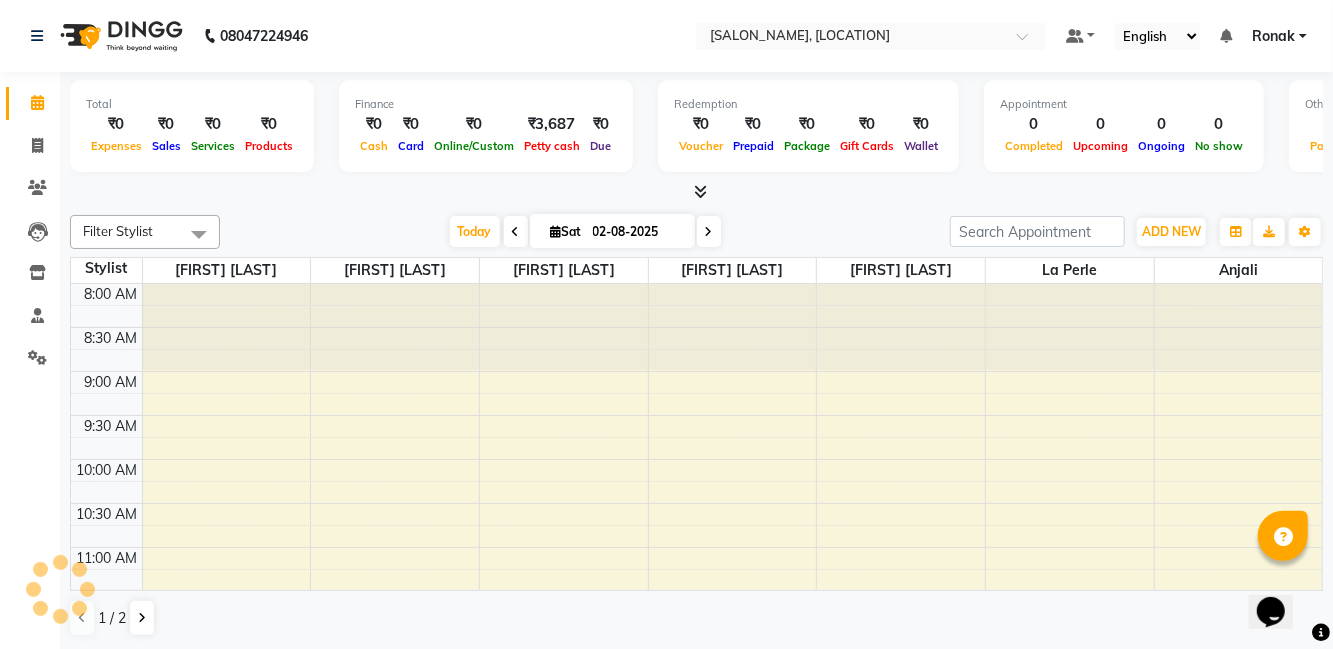 scroll, scrollTop: 0, scrollLeft: 0, axis: both 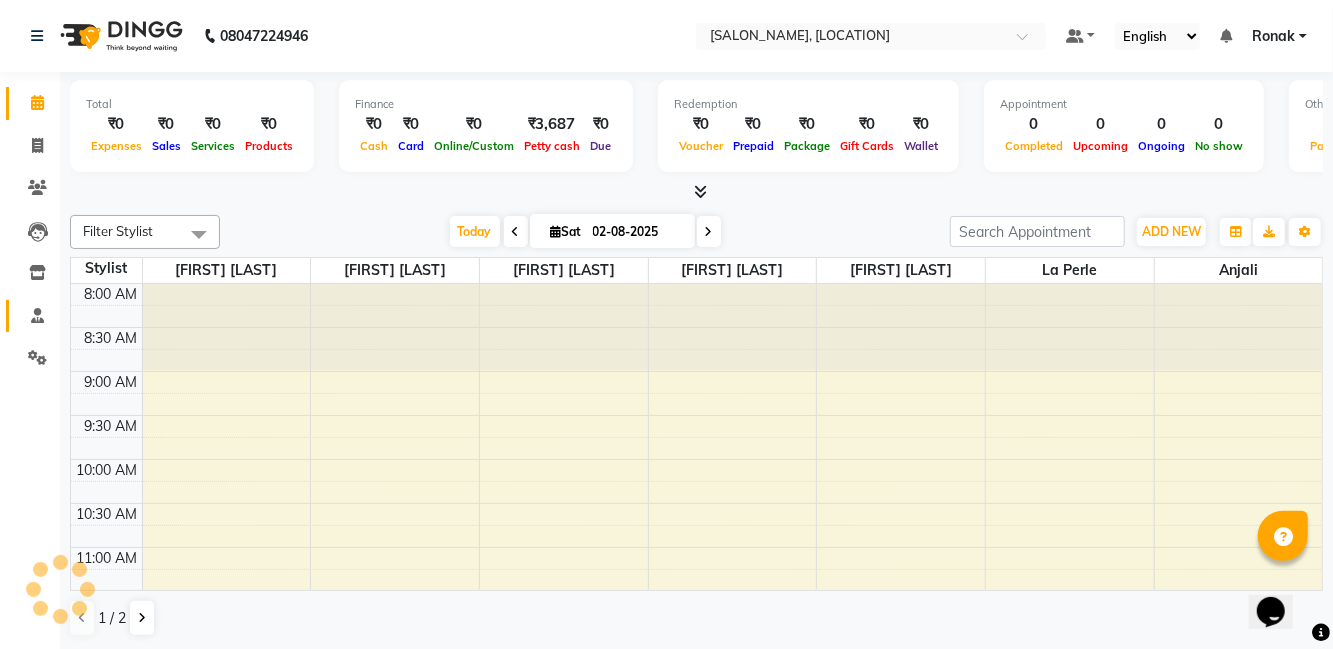 click 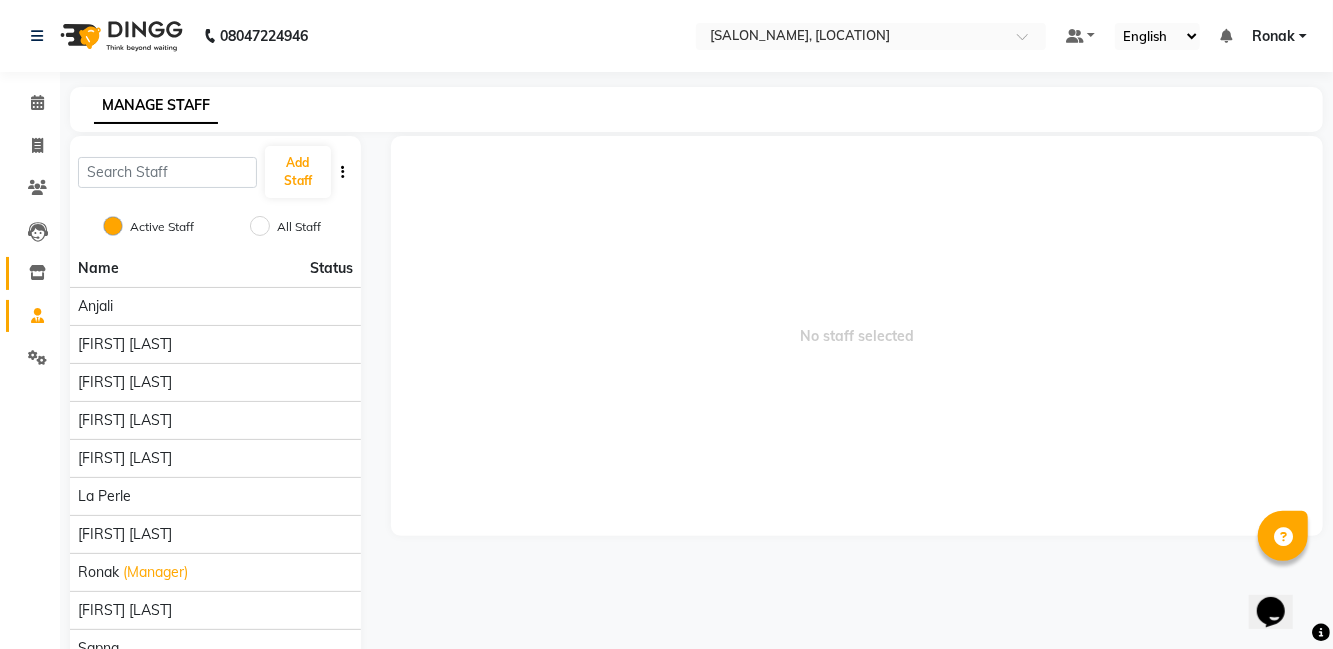 click 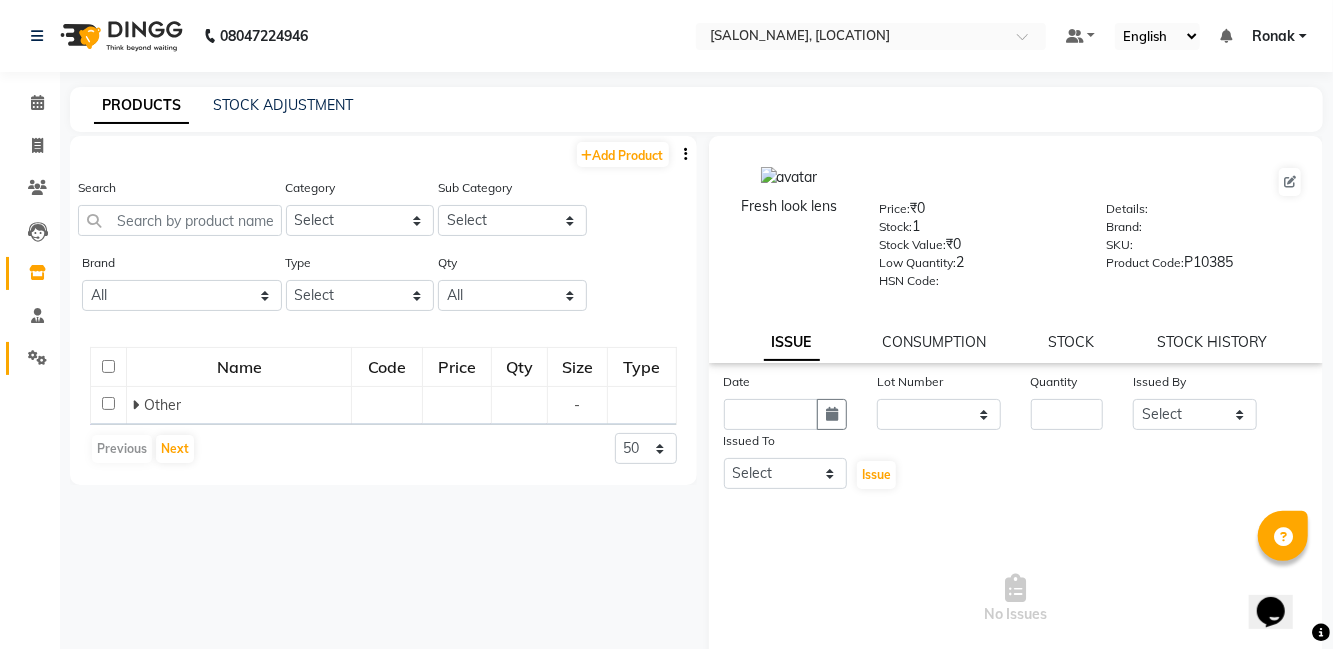 click 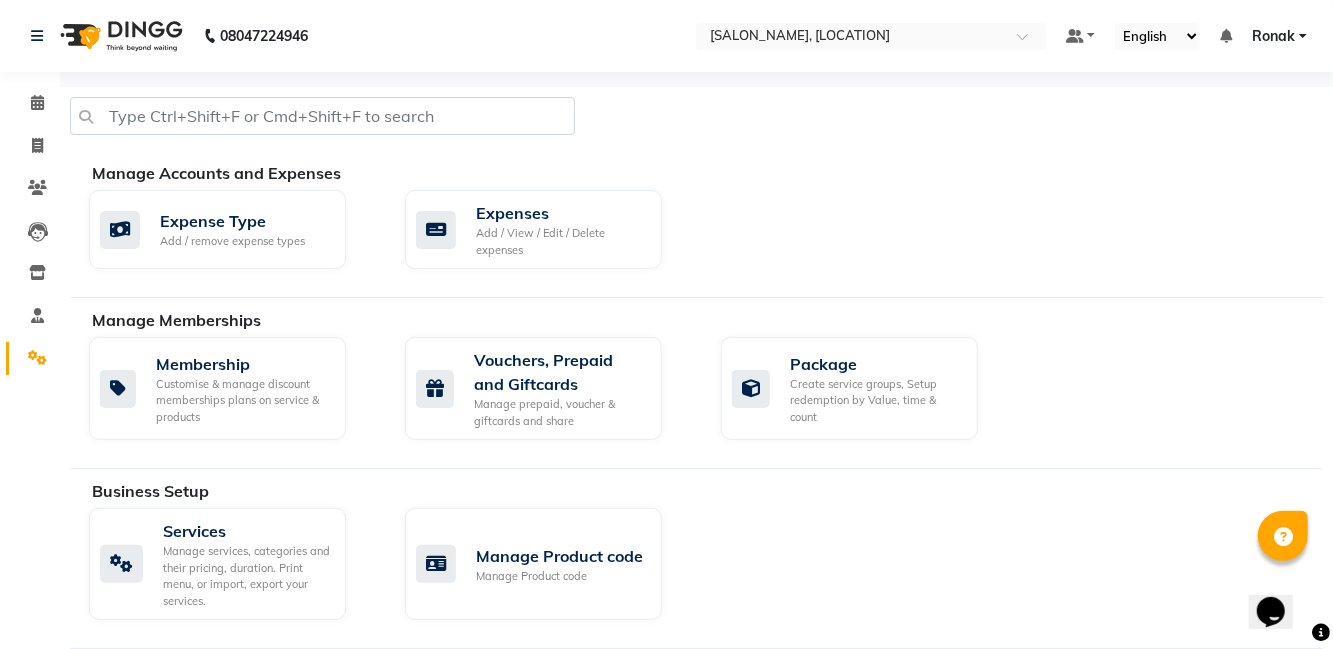 scroll, scrollTop: 4, scrollLeft: 0, axis: vertical 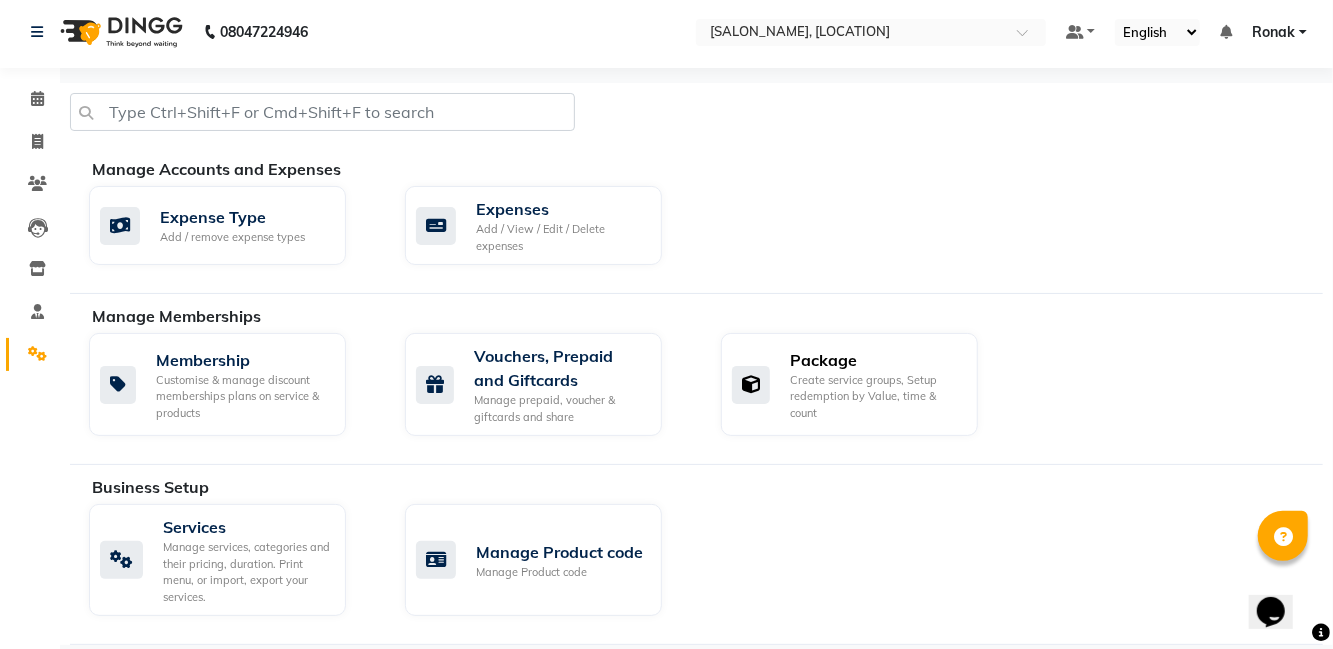 click on "Package Create service groups, Setup redemption by Value, time & count" 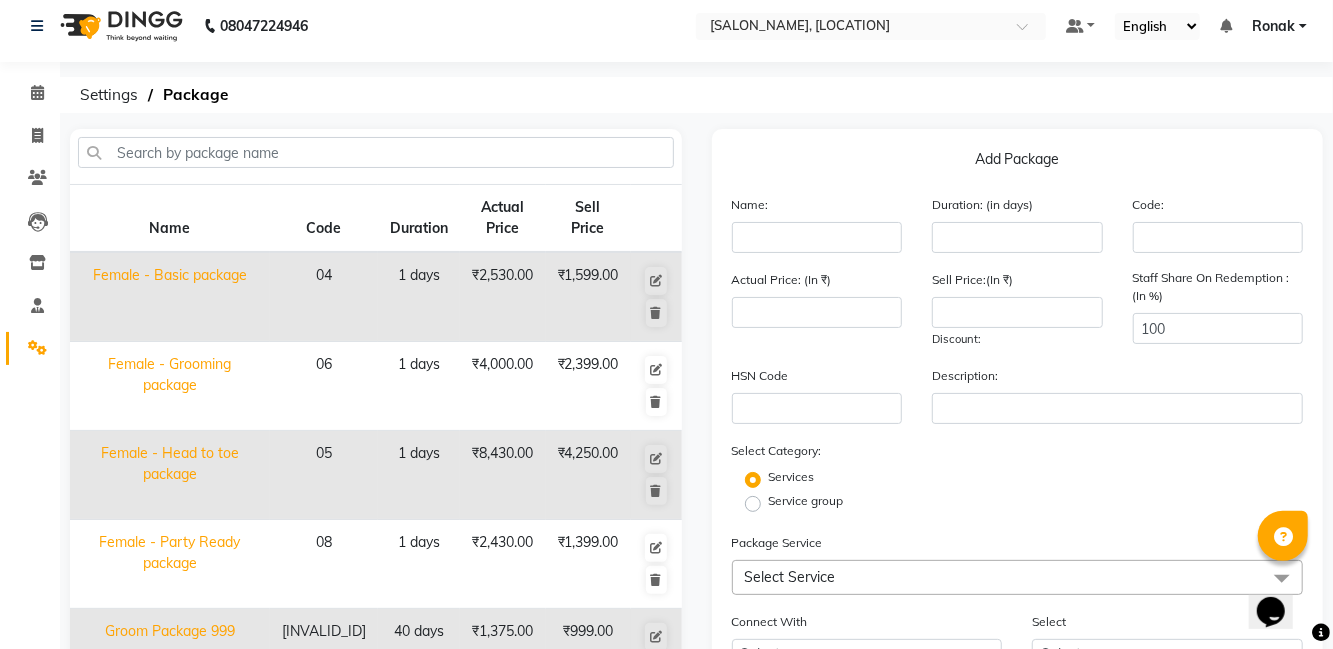 scroll, scrollTop: 6, scrollLeft: 0, axis: vertical 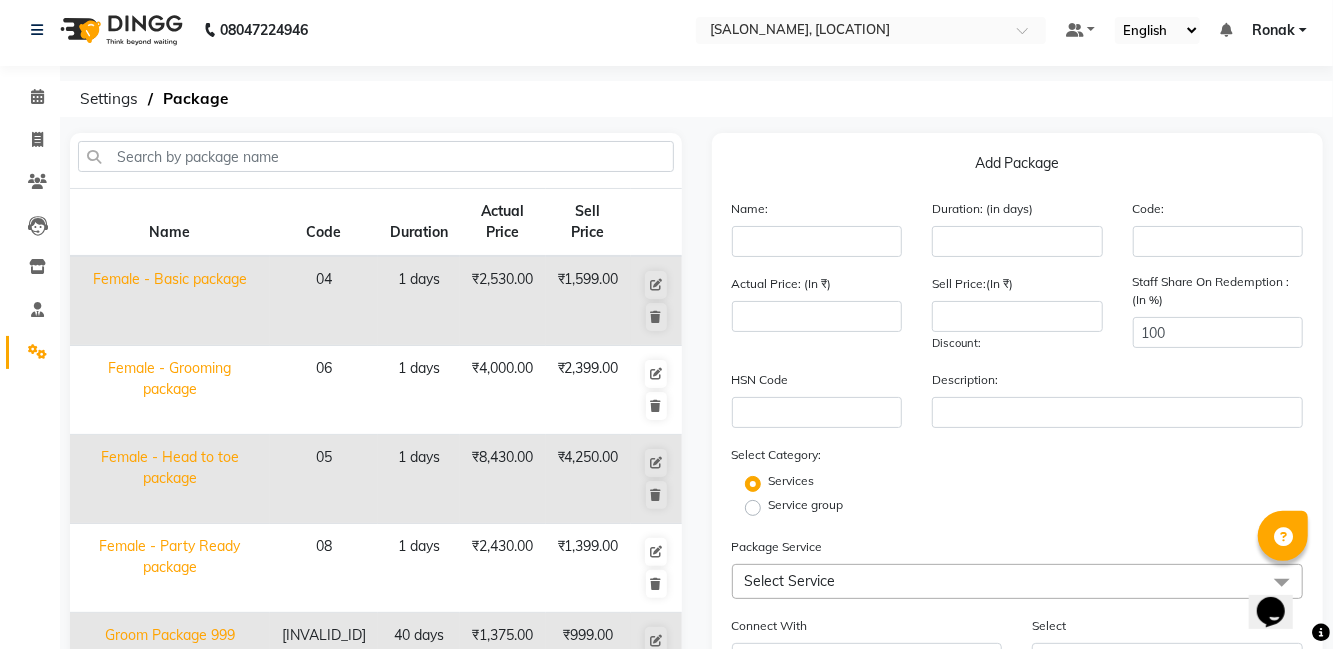 click 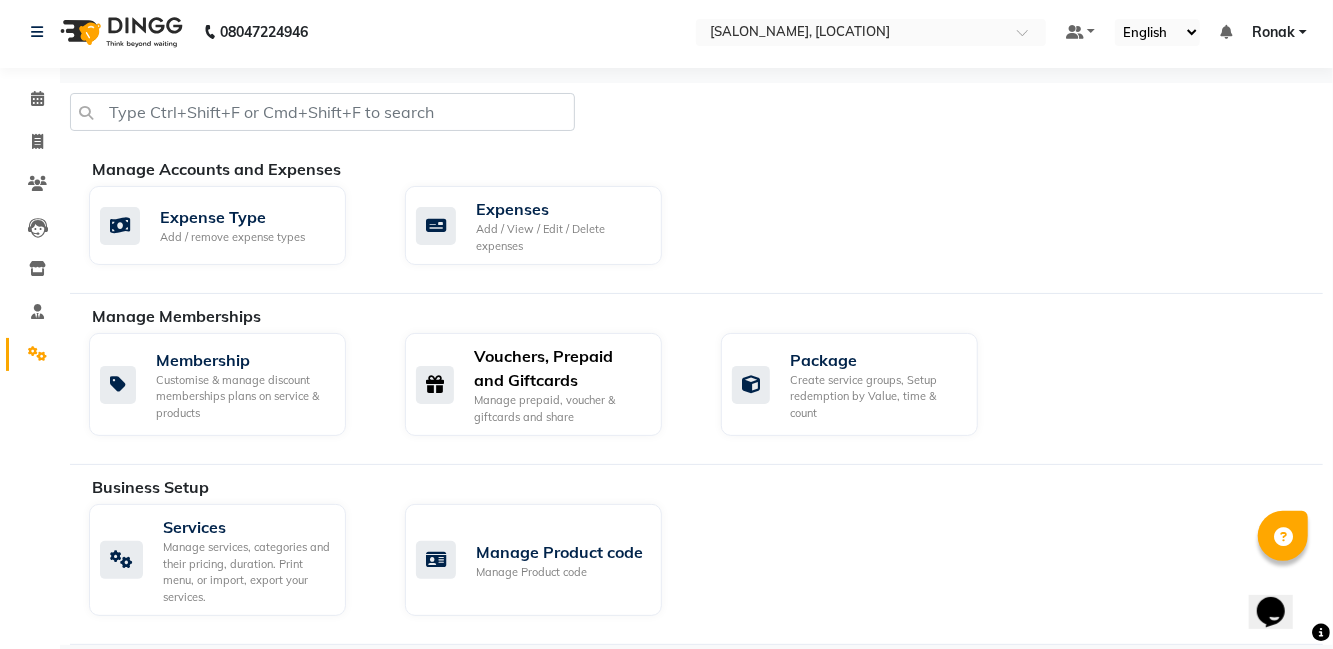 click on "Vouchers, Prepaid and Giftcards" 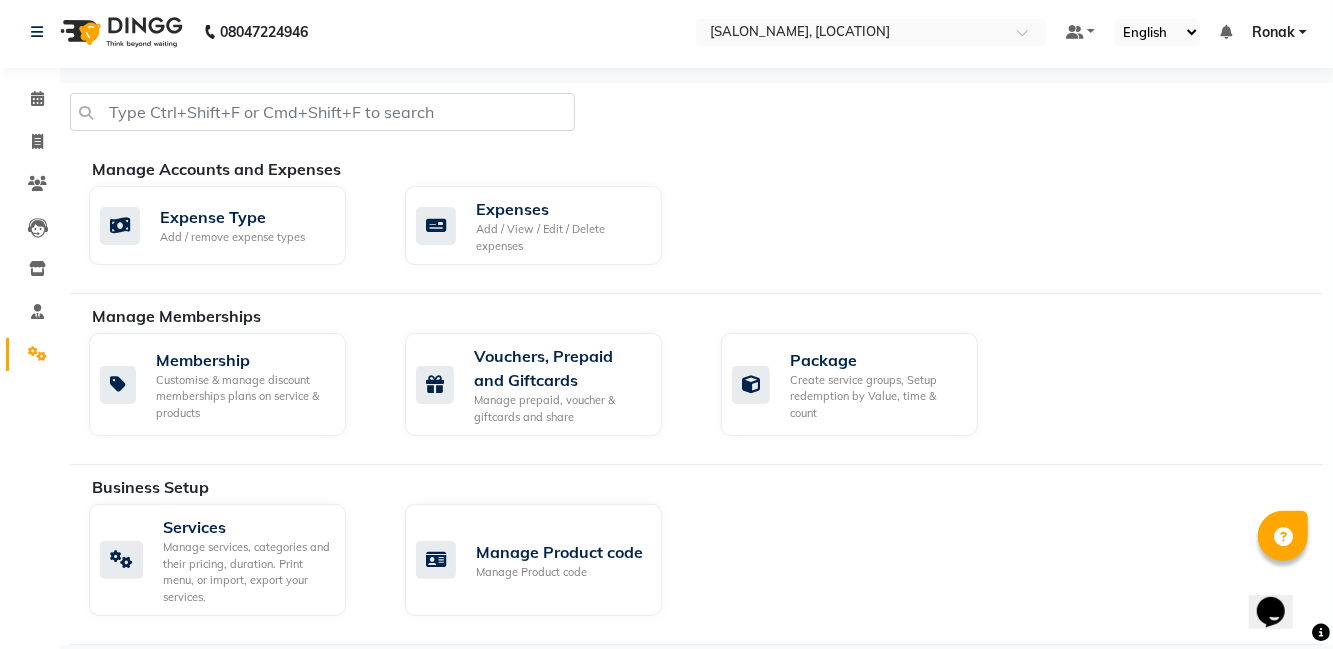 scroll, scrollTop: 6, scrollLeft: 0, axis: vertical 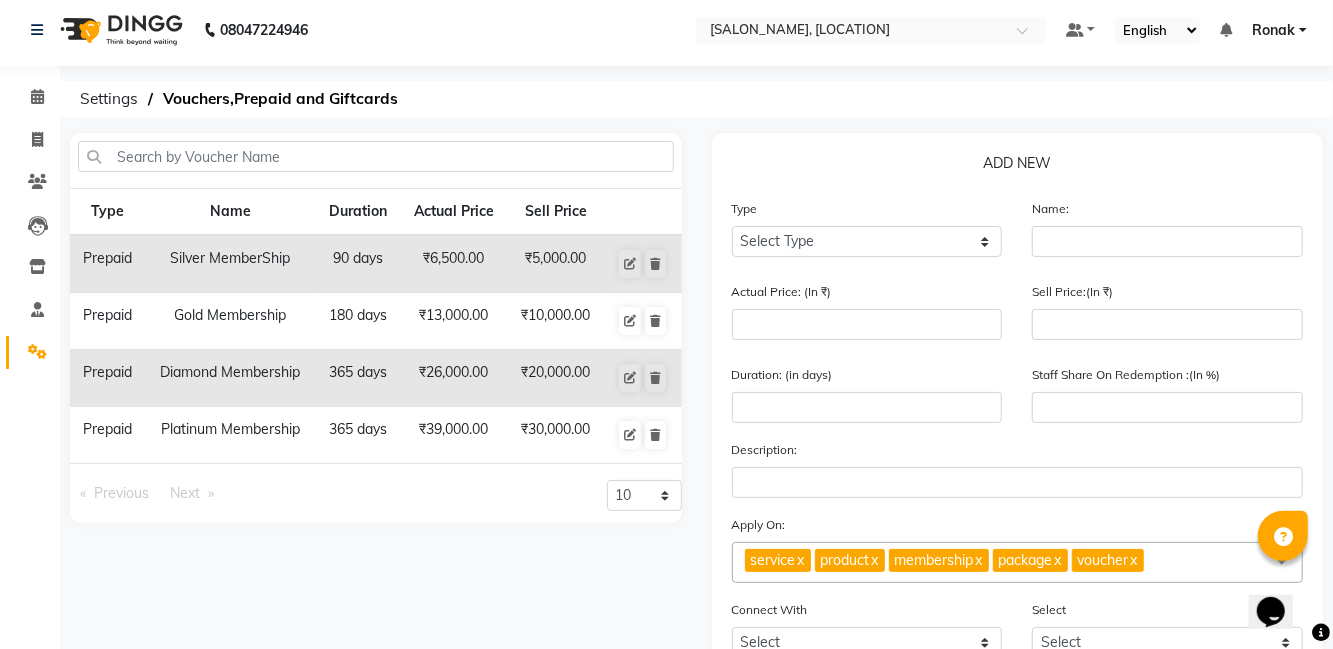 click on "₹39,000.00" 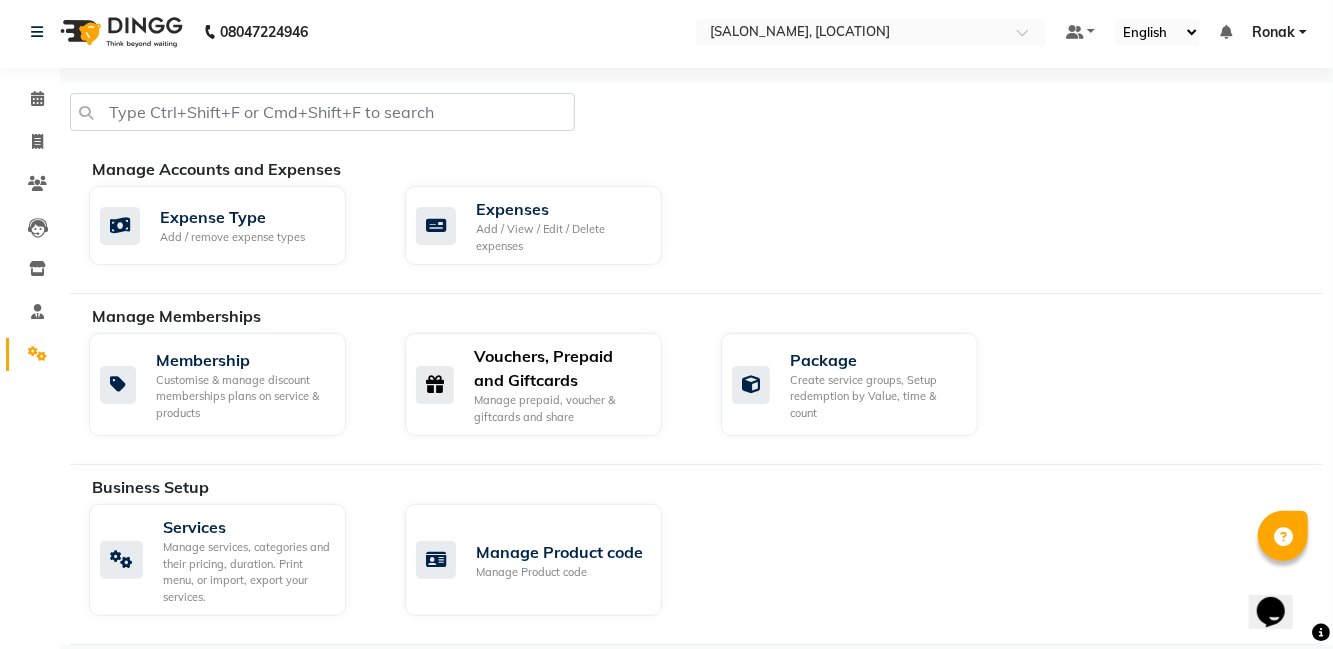 click on "Manage prepaid, voucher & giftcards and share" 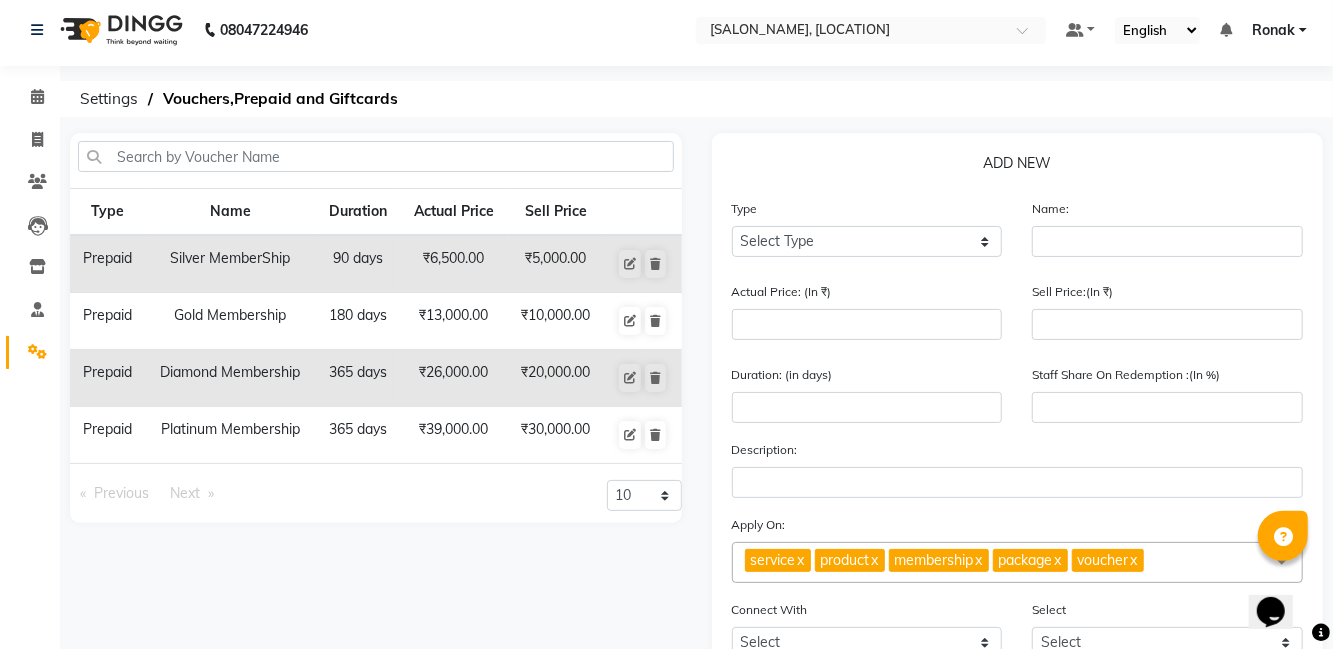 scroll, scrollTop: 0, scrollLeft: 0, axis: both 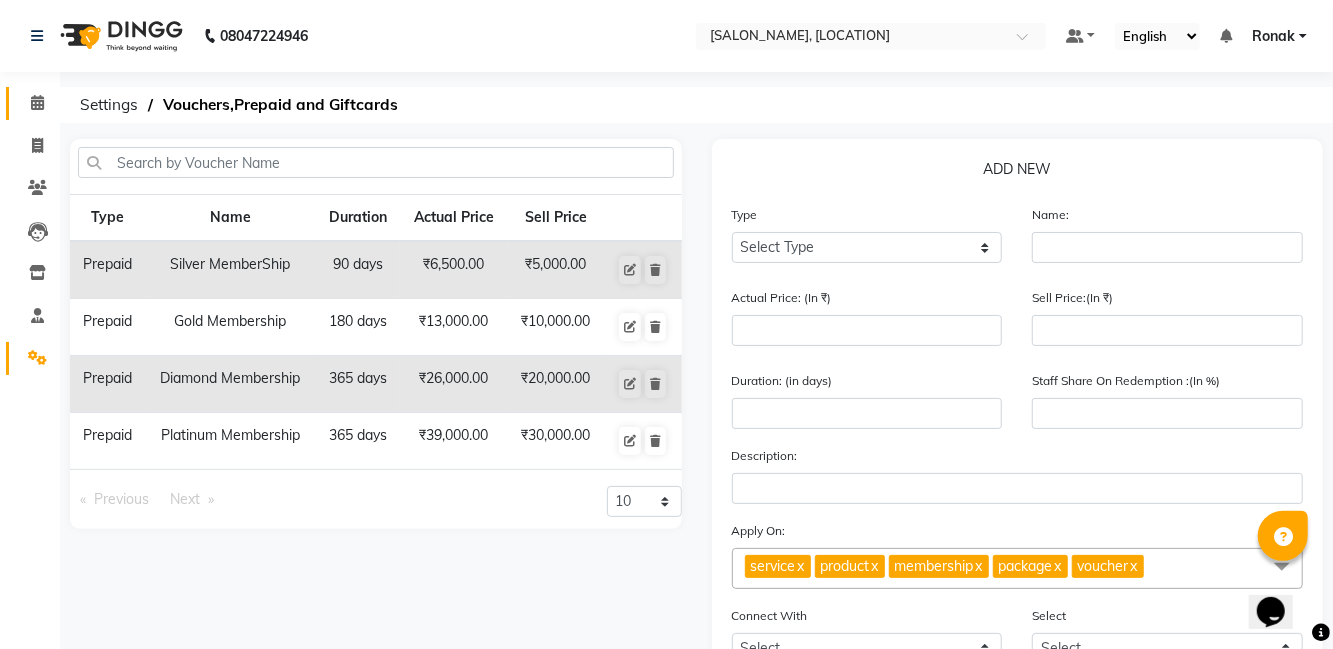 click on "Calendar" 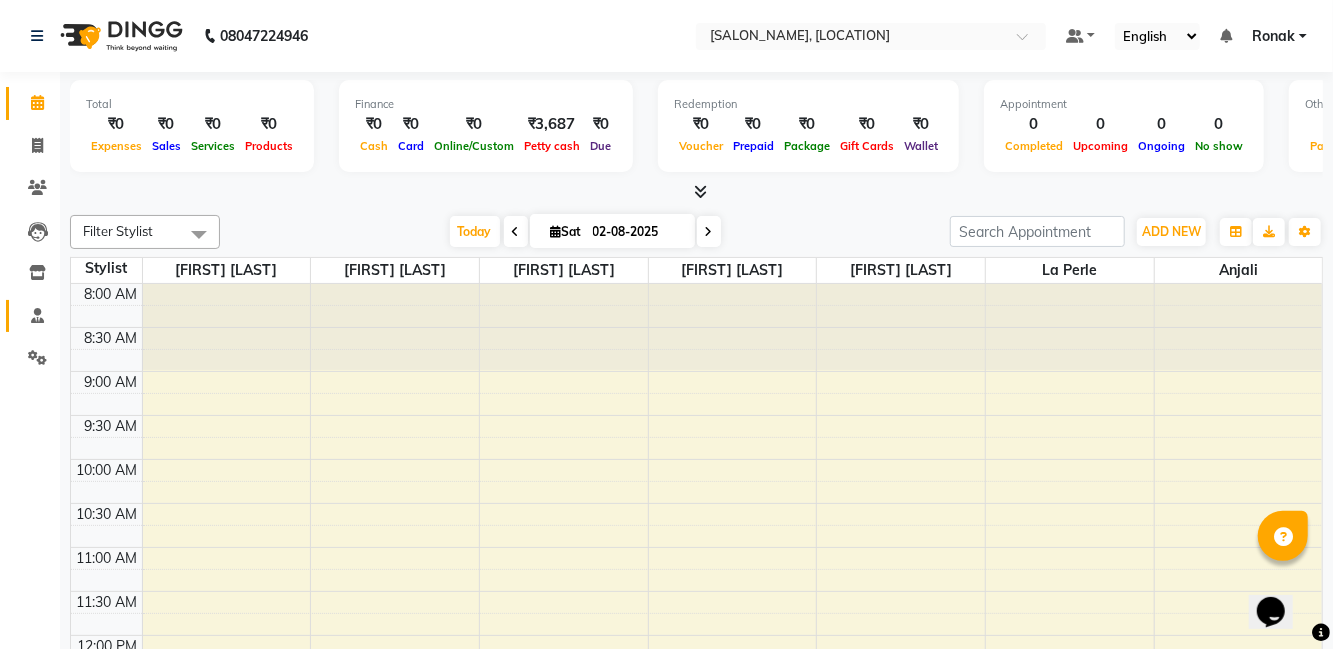 click on "Staff" 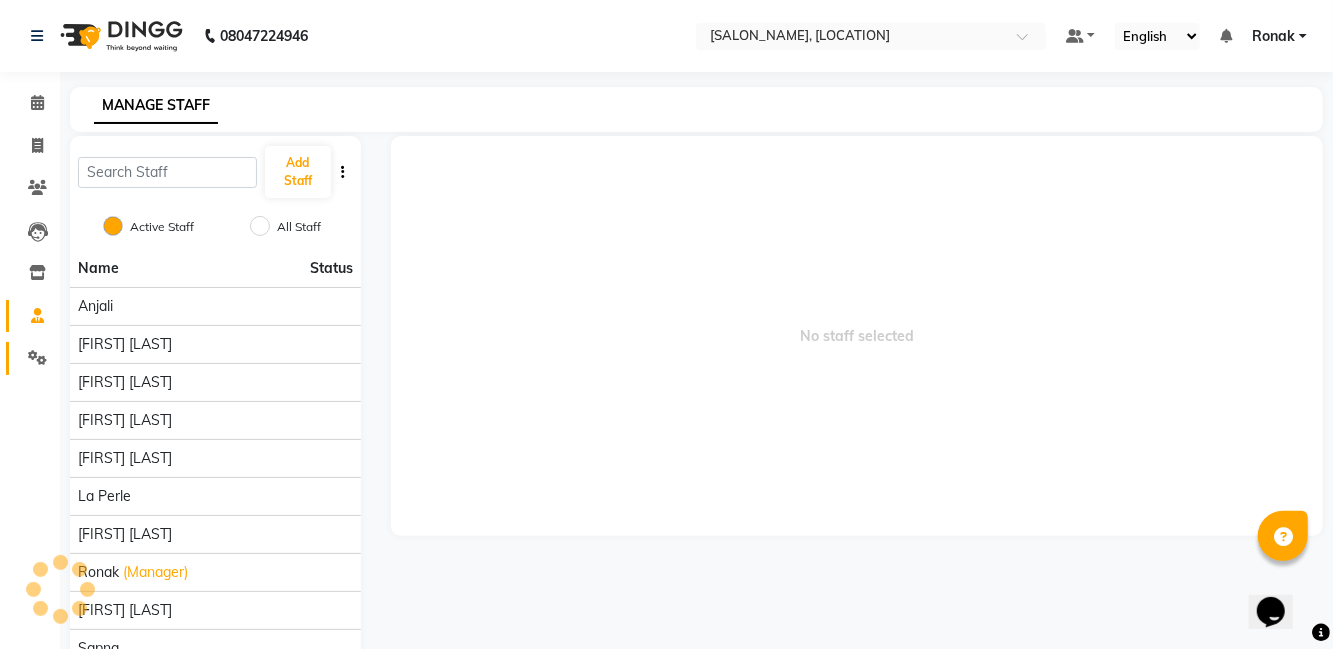 click 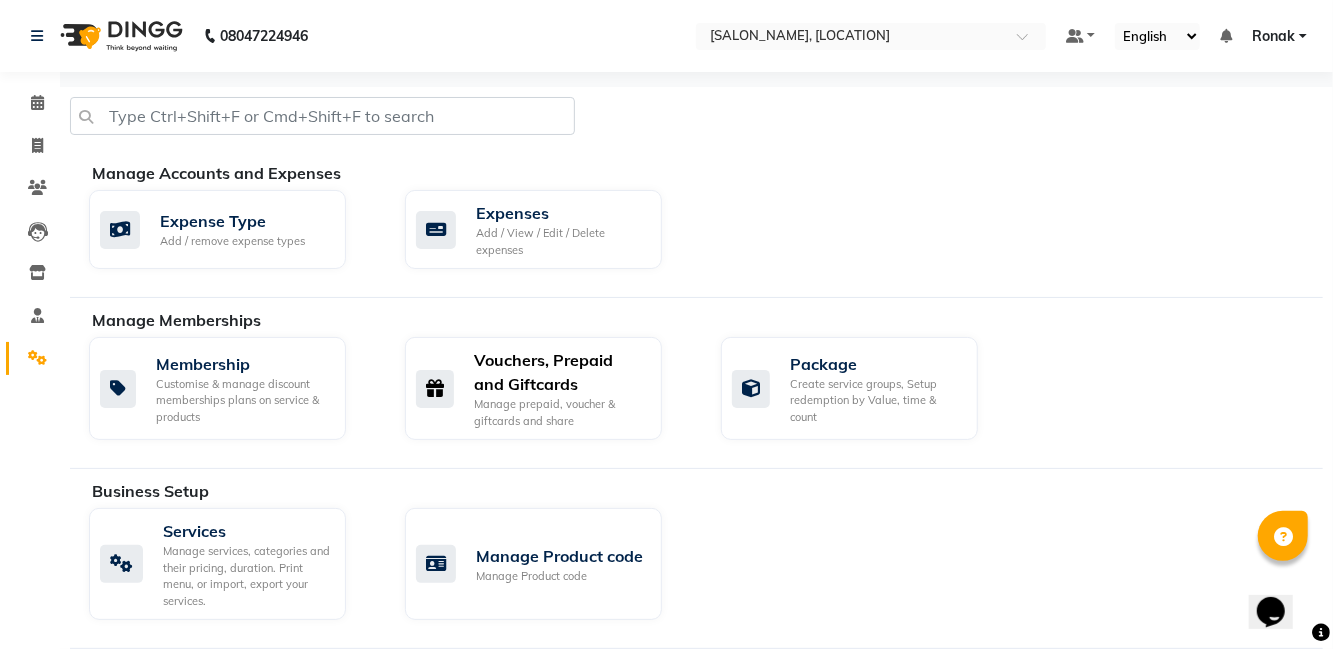 click on "Manage prepaid, voucher & giftcards and share" 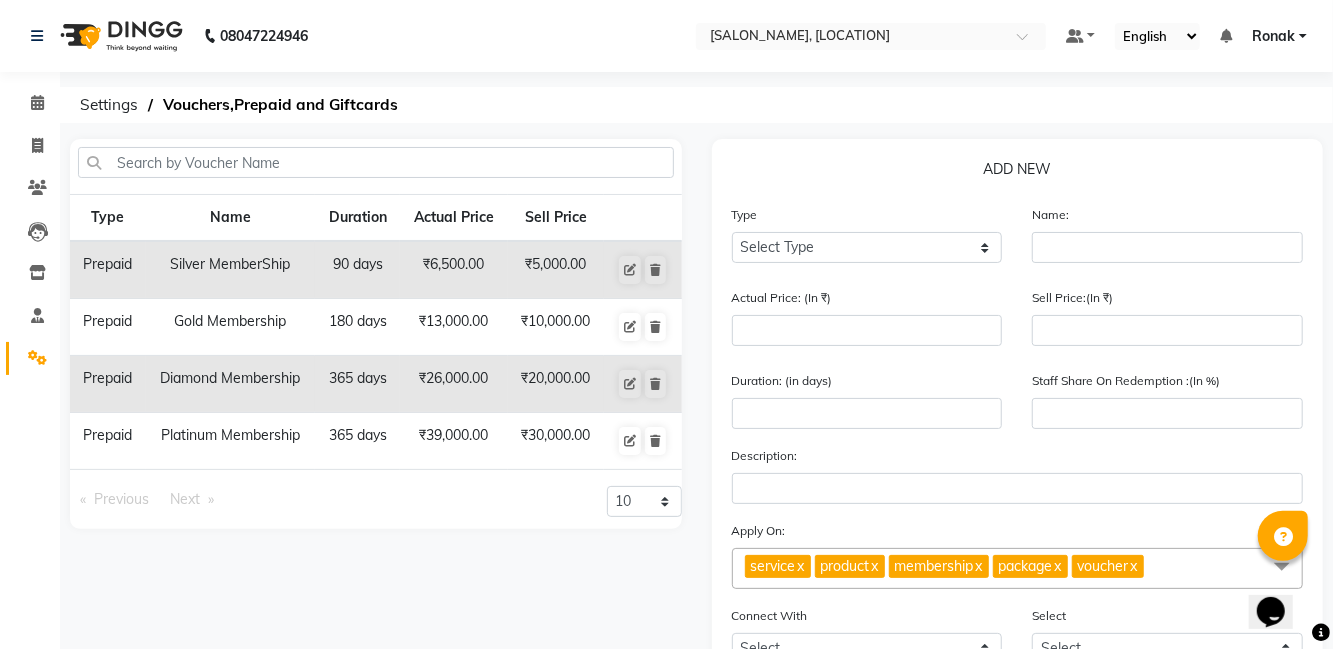 click on "₹10,000.00" 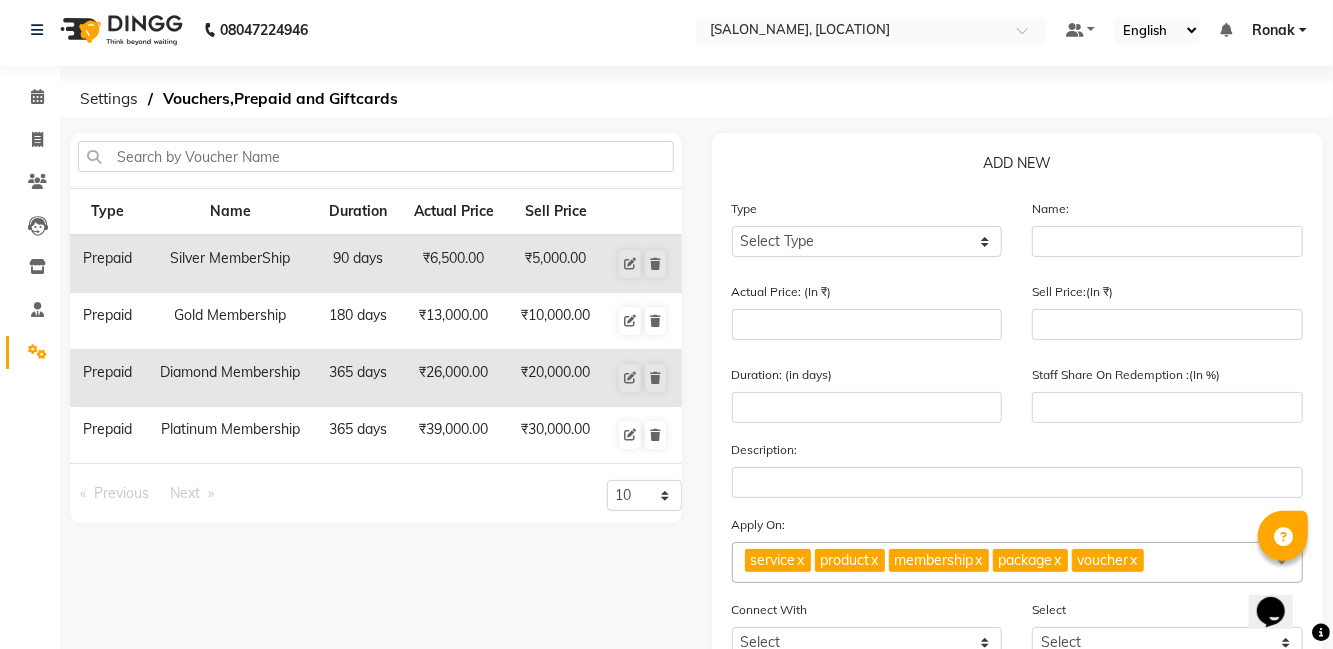 scroll, scrollTop: 7, scrollLeft: 0, axis: vertical 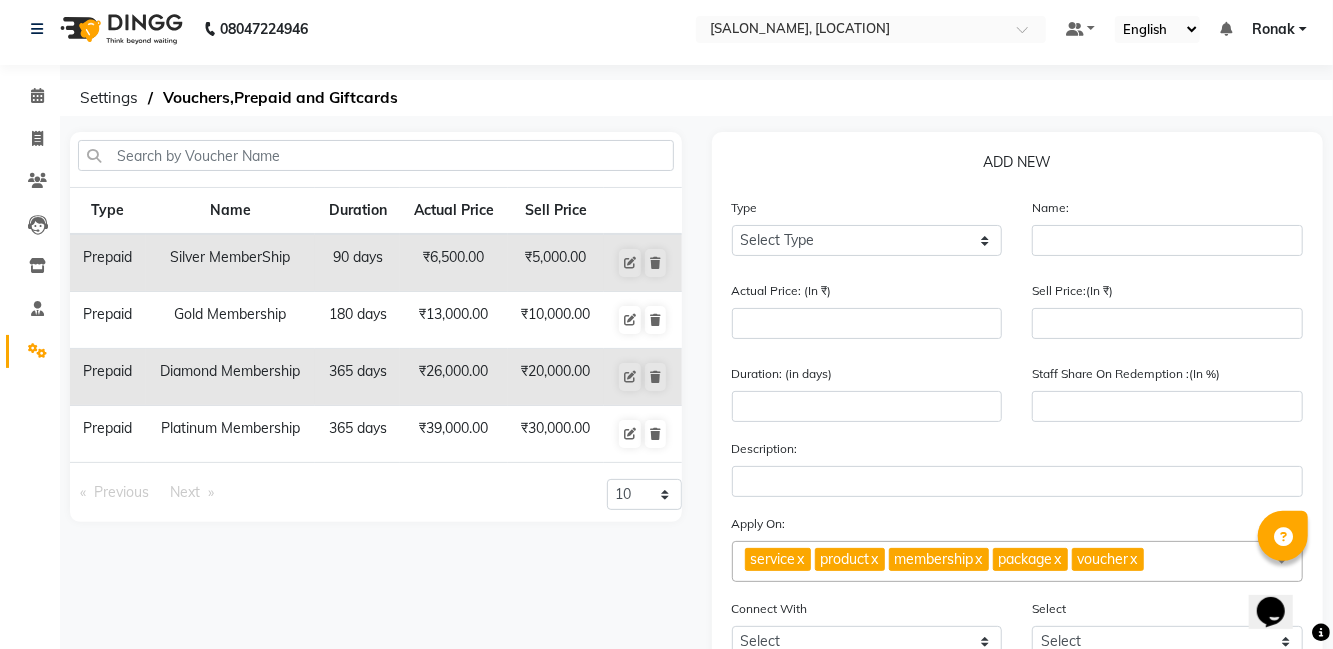 click on "₹26,000.00" 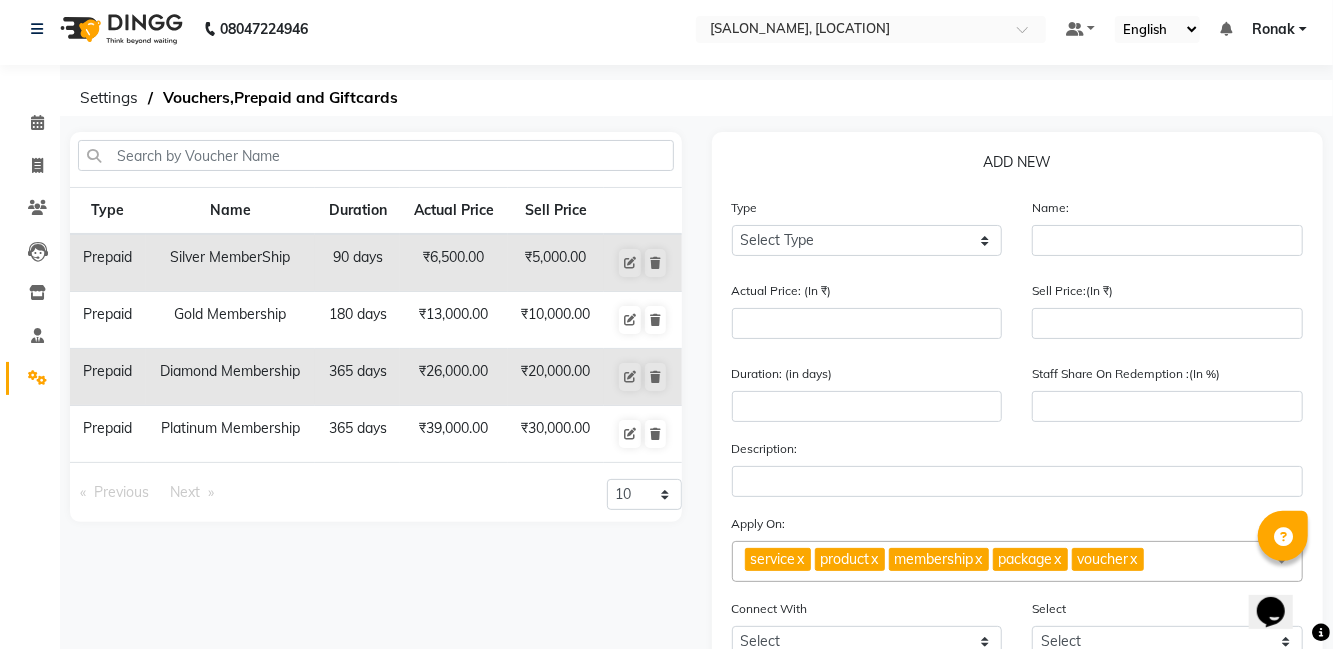 scroll, scrollTop: 0, scrollLeft: 0, axis: both 